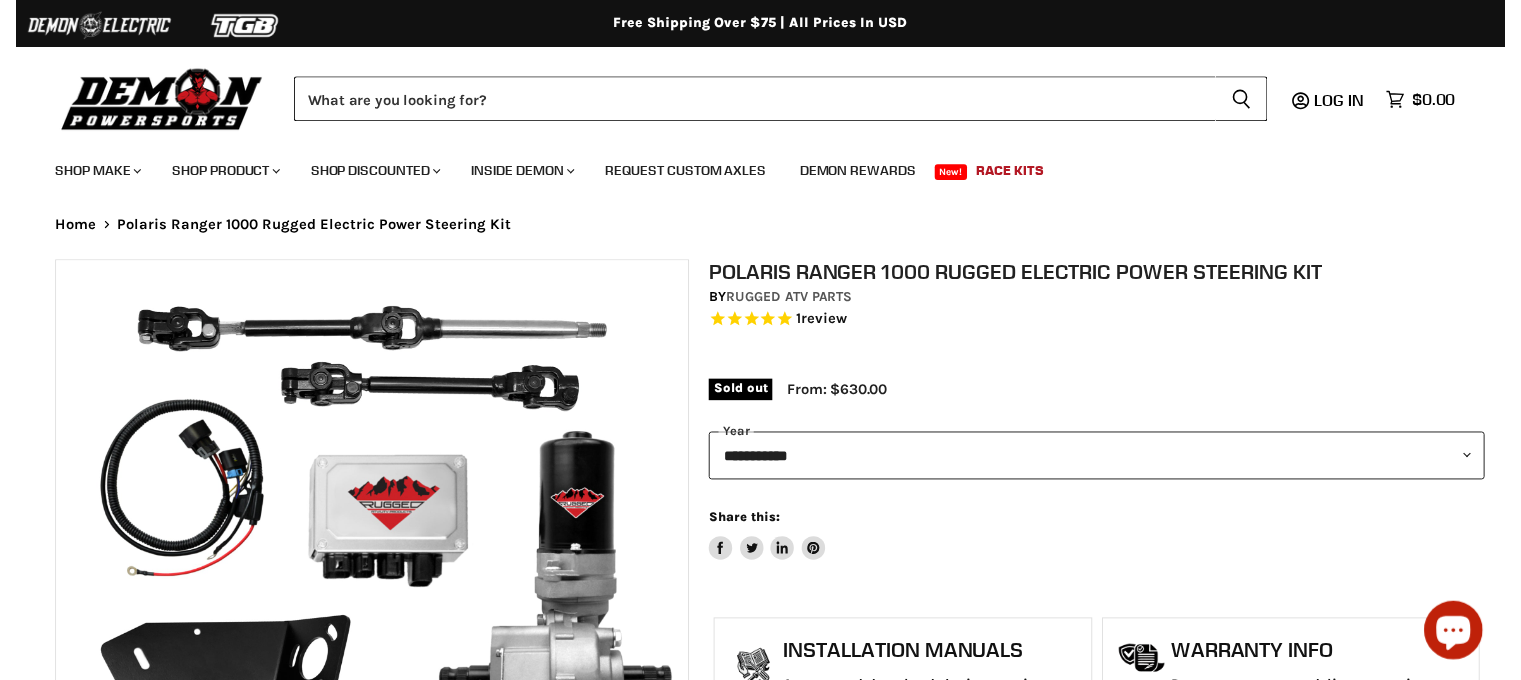 scroll, scrollTop: 0, scrollLeft: 0, axis: both 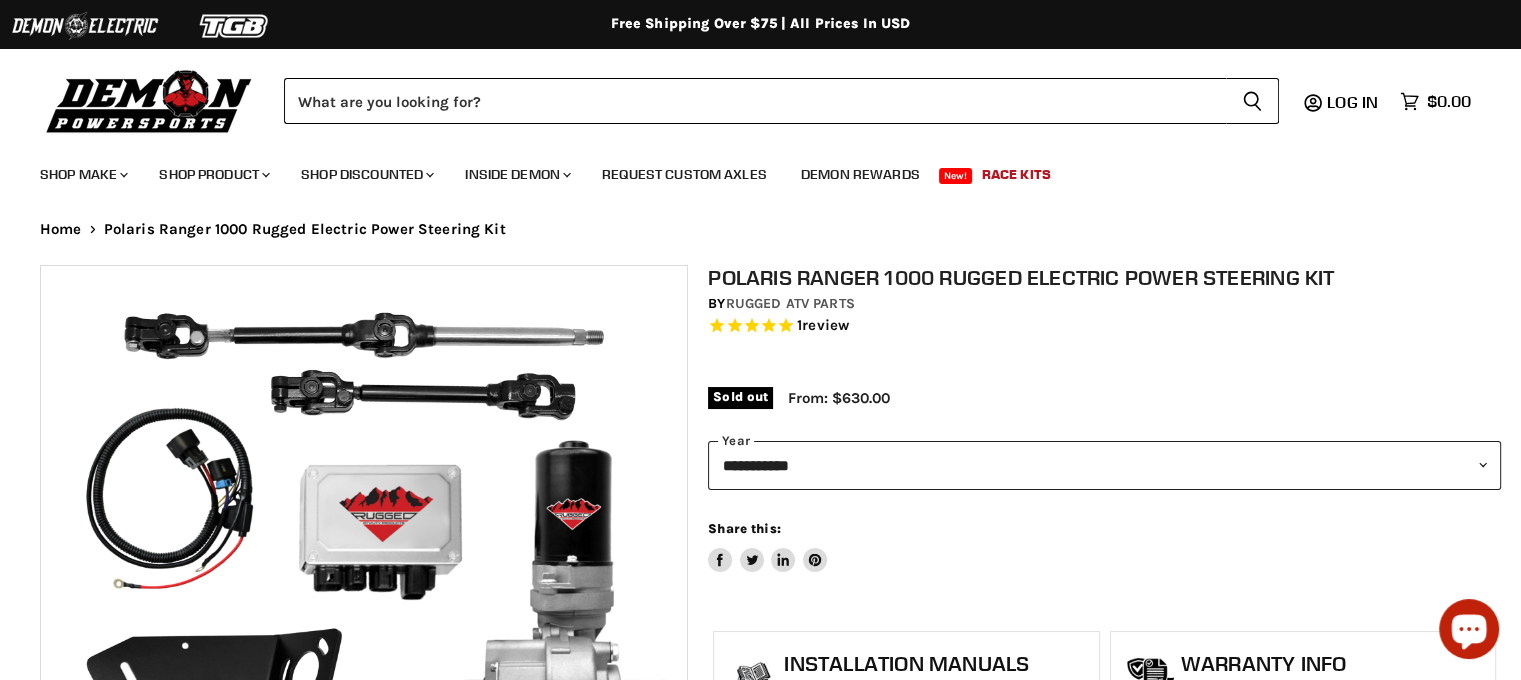 select on "******" 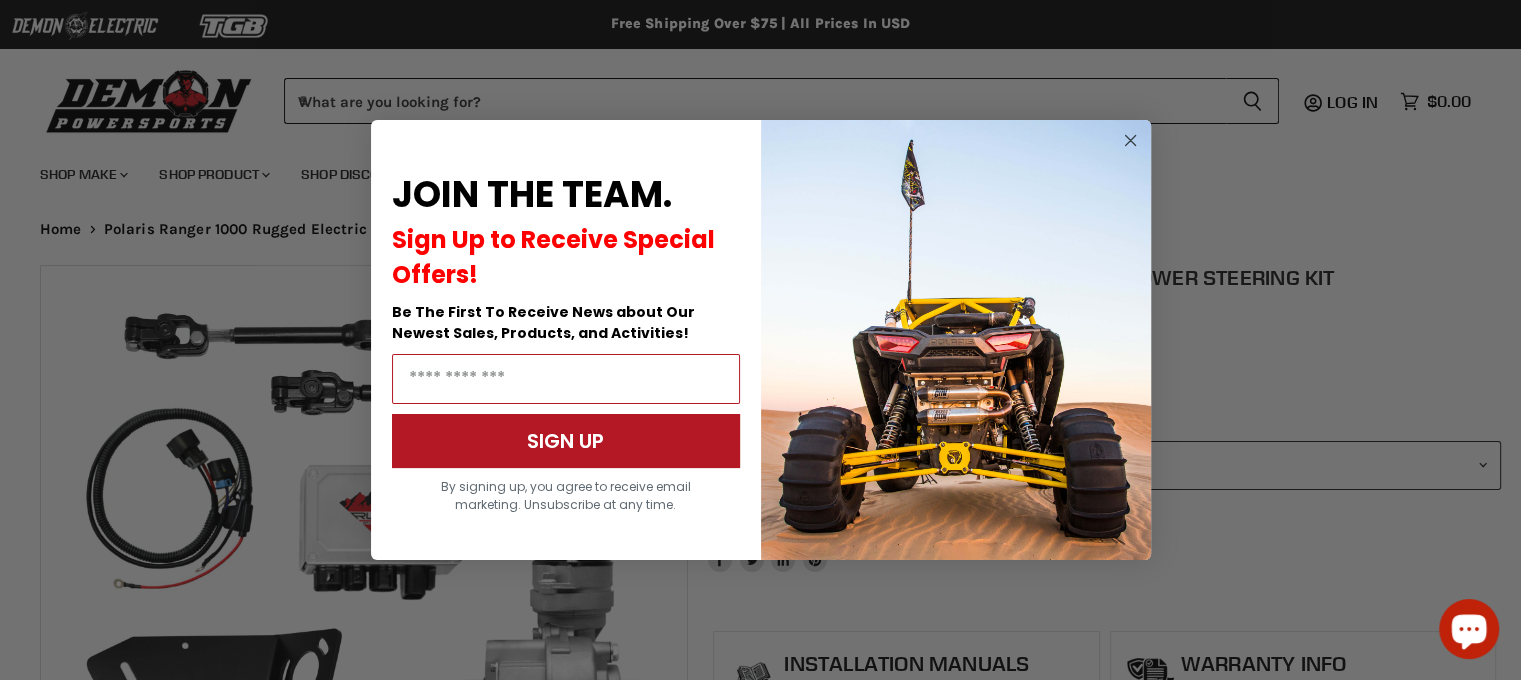 scroll, scrollTop: 0, scrollLeft: 0, axis: both 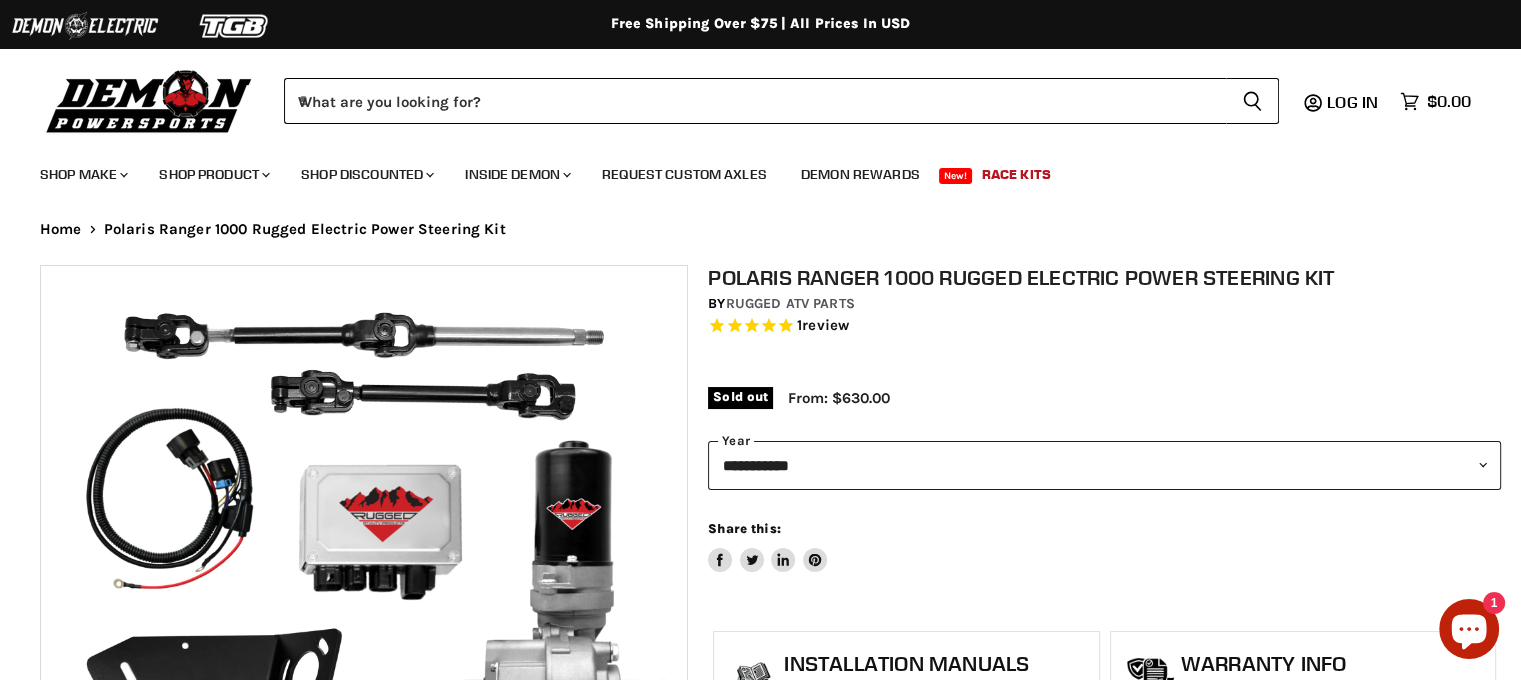 click on "[CREDIT_CARD]" at bounding box center (1104, 465) 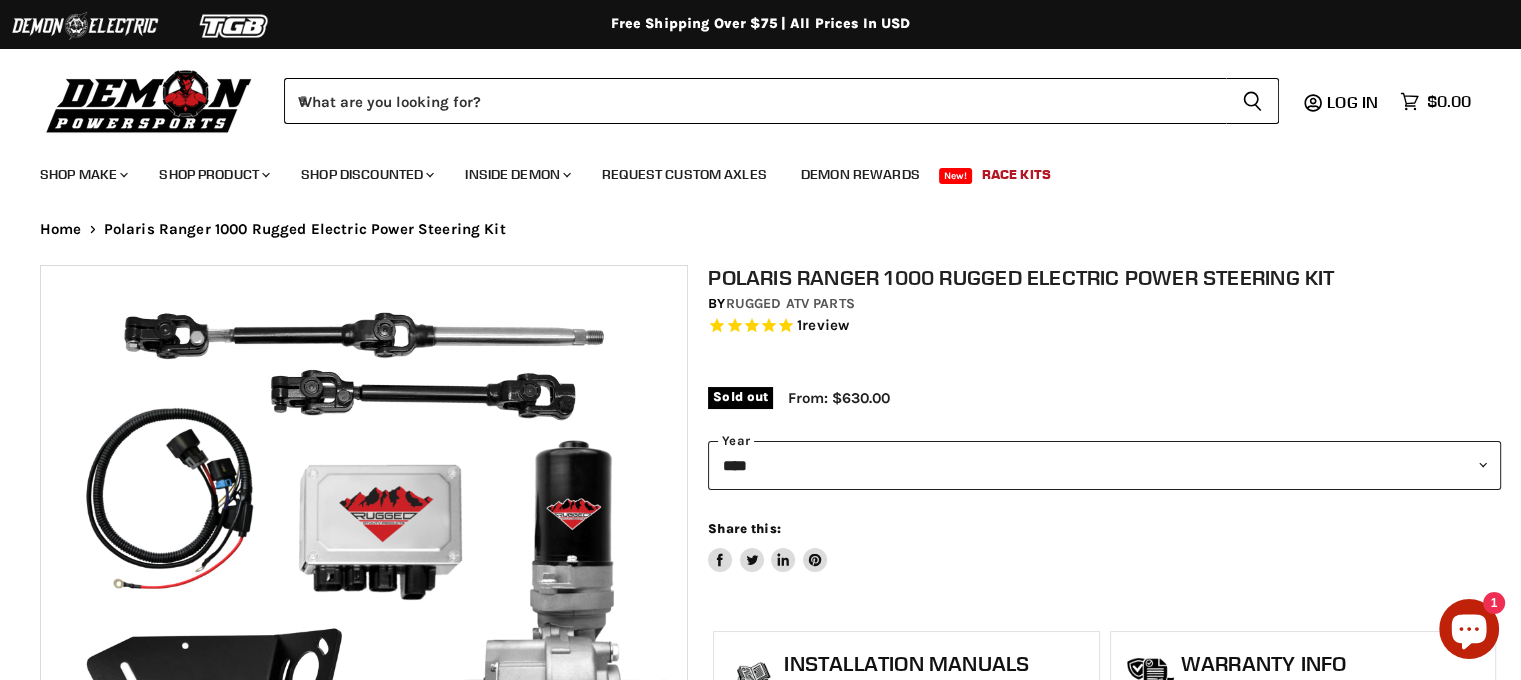 click on "[CREDIT_CARD]" at bounding box center [1104, 465] 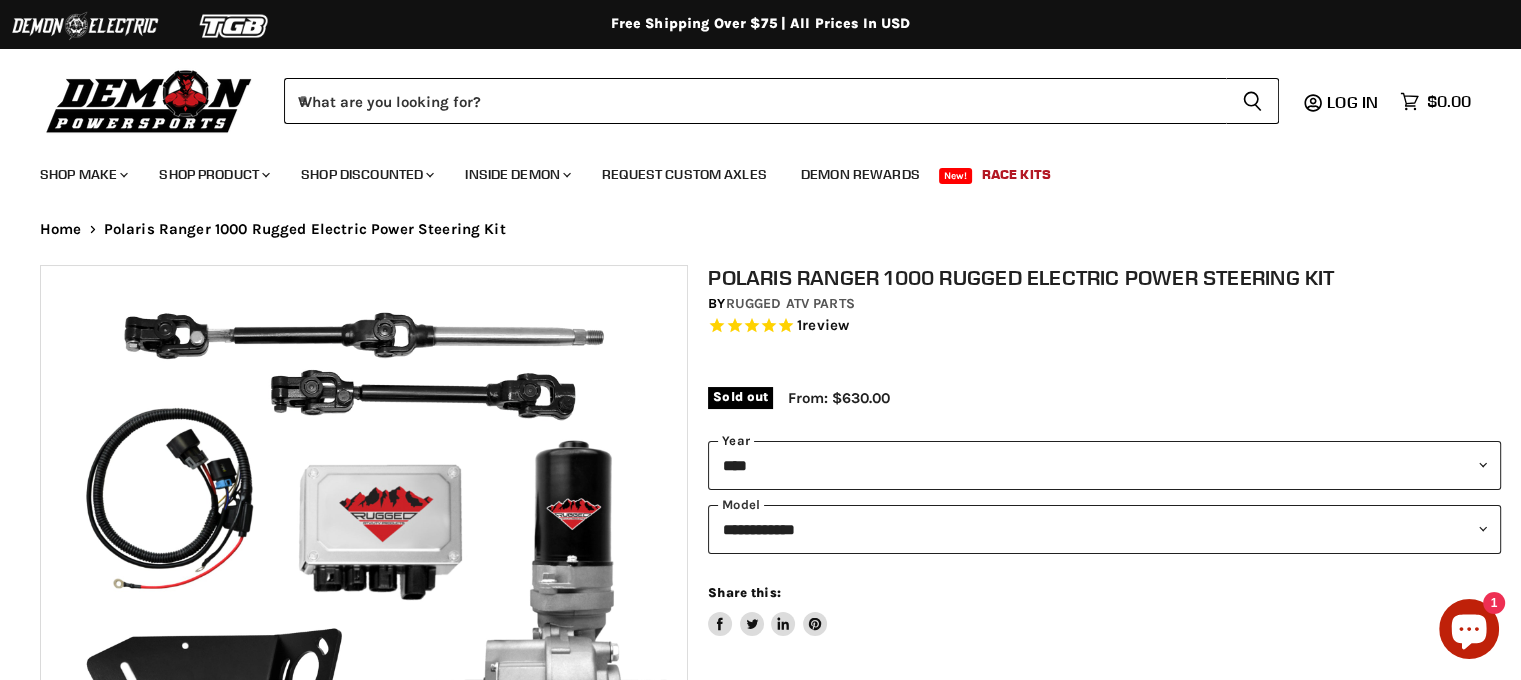 click on "[CREDIT_CARD]" at bounding box center (1104, 465) 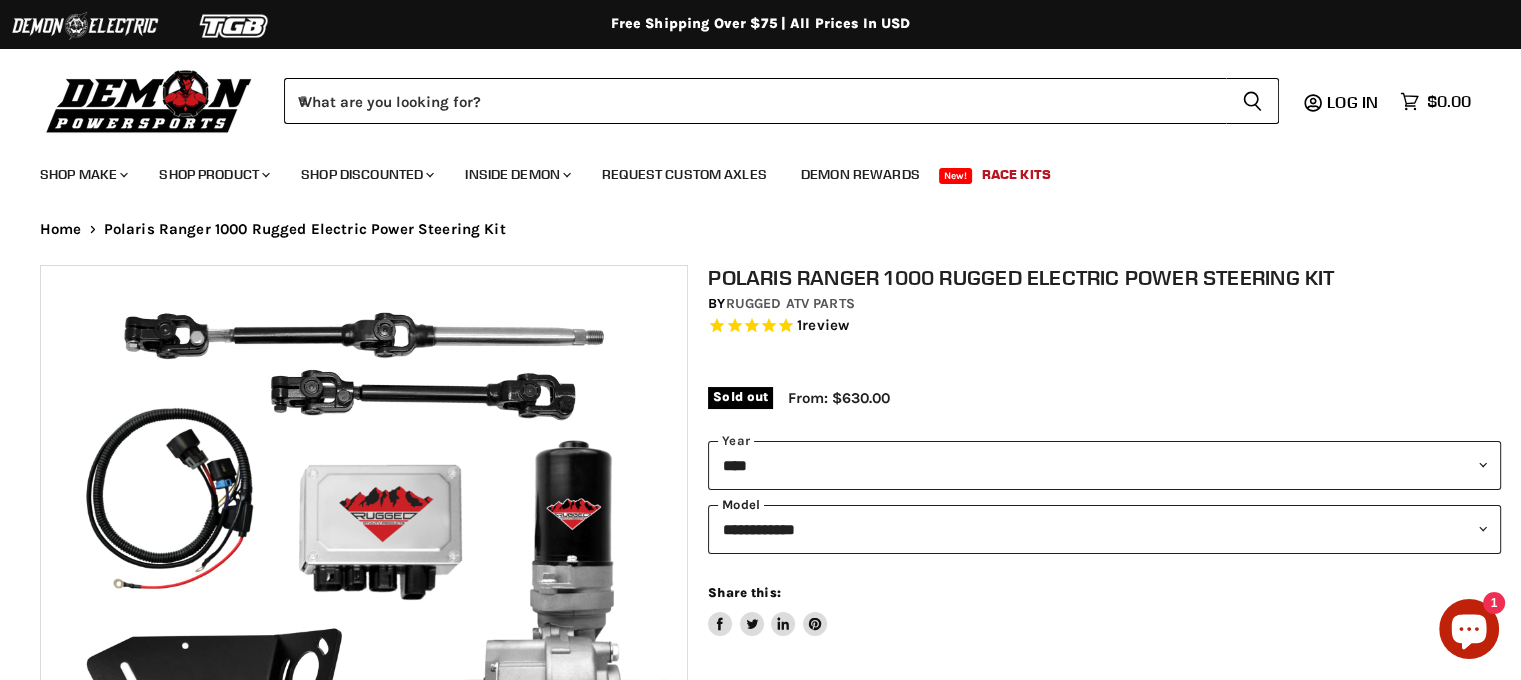 click on "**********" at bounding box center (1104, 529) 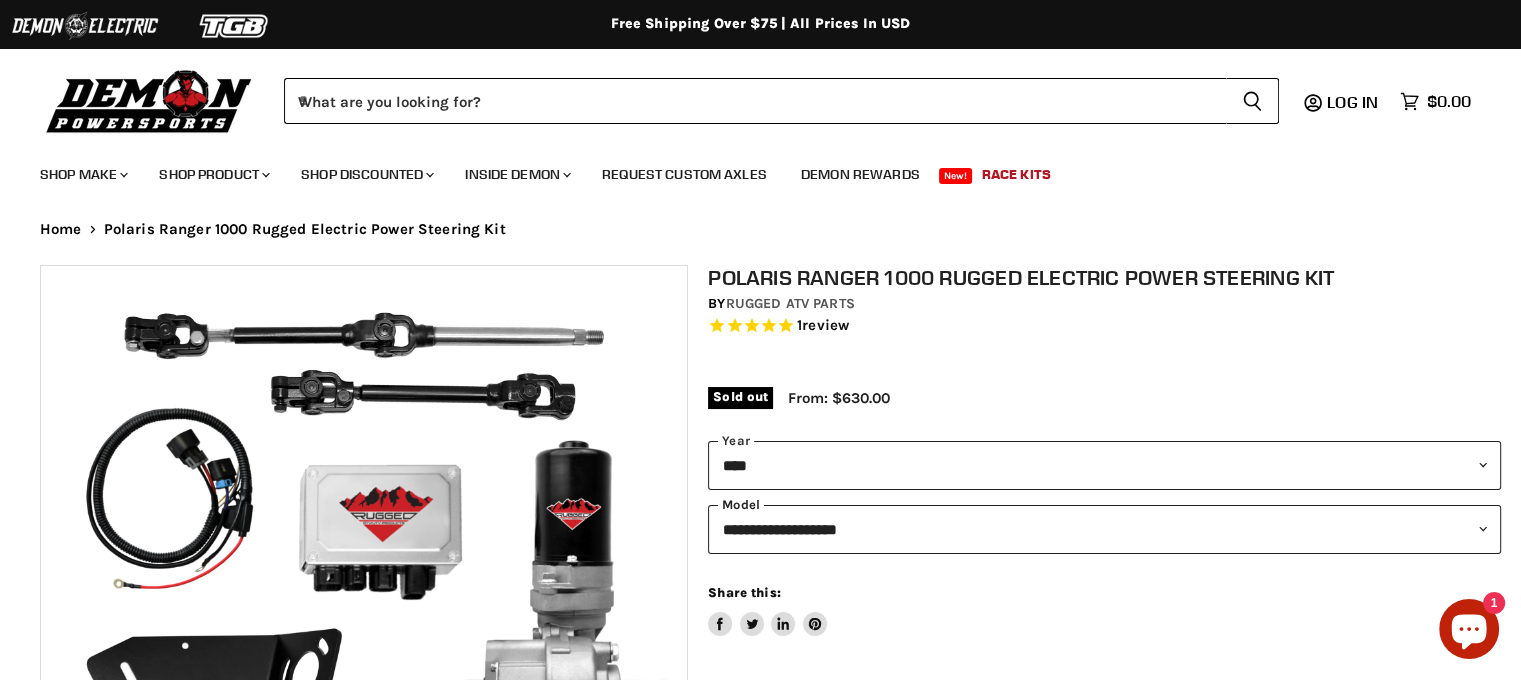 click on "**********" at bounding box center [1104, 529] 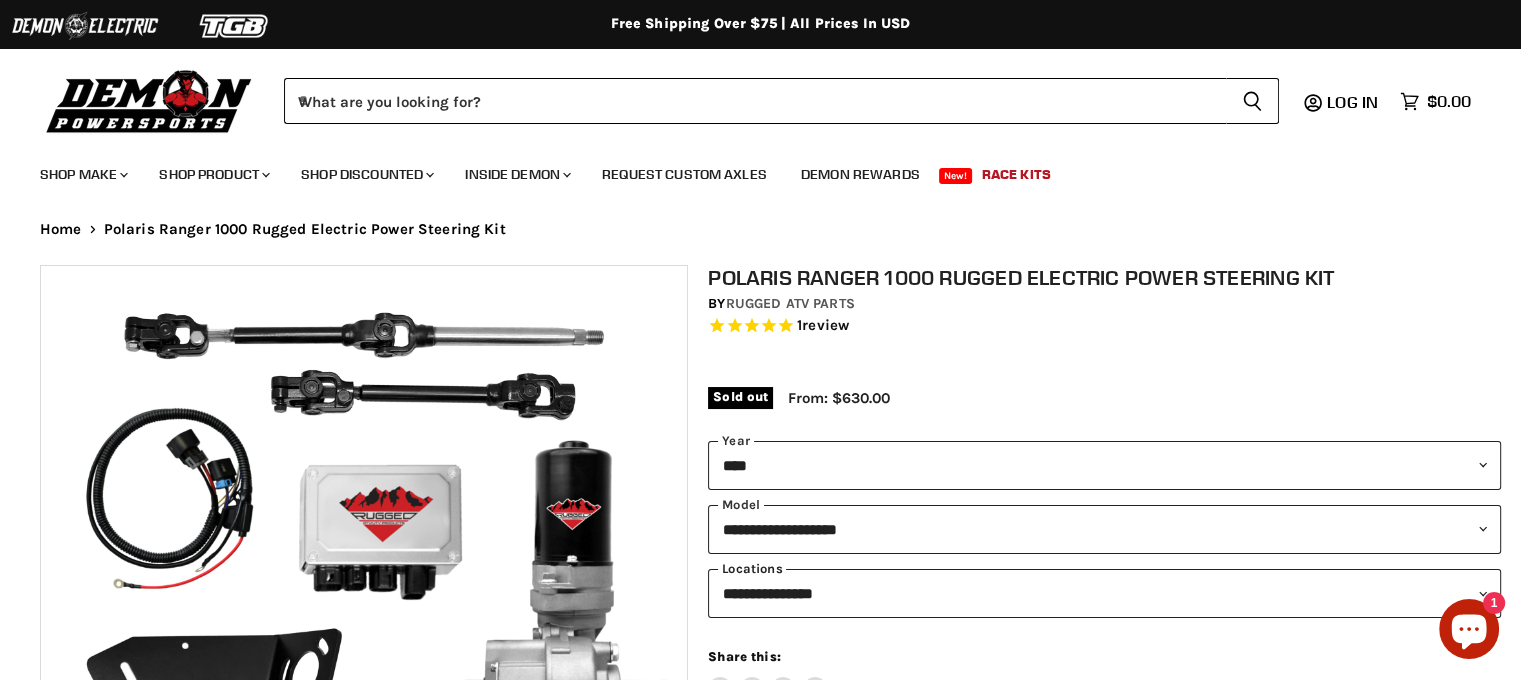 drag, startPoint x: 823, startPoint y: 551, endPoint x: 825, endPoint y: 594, distance: 43.046486 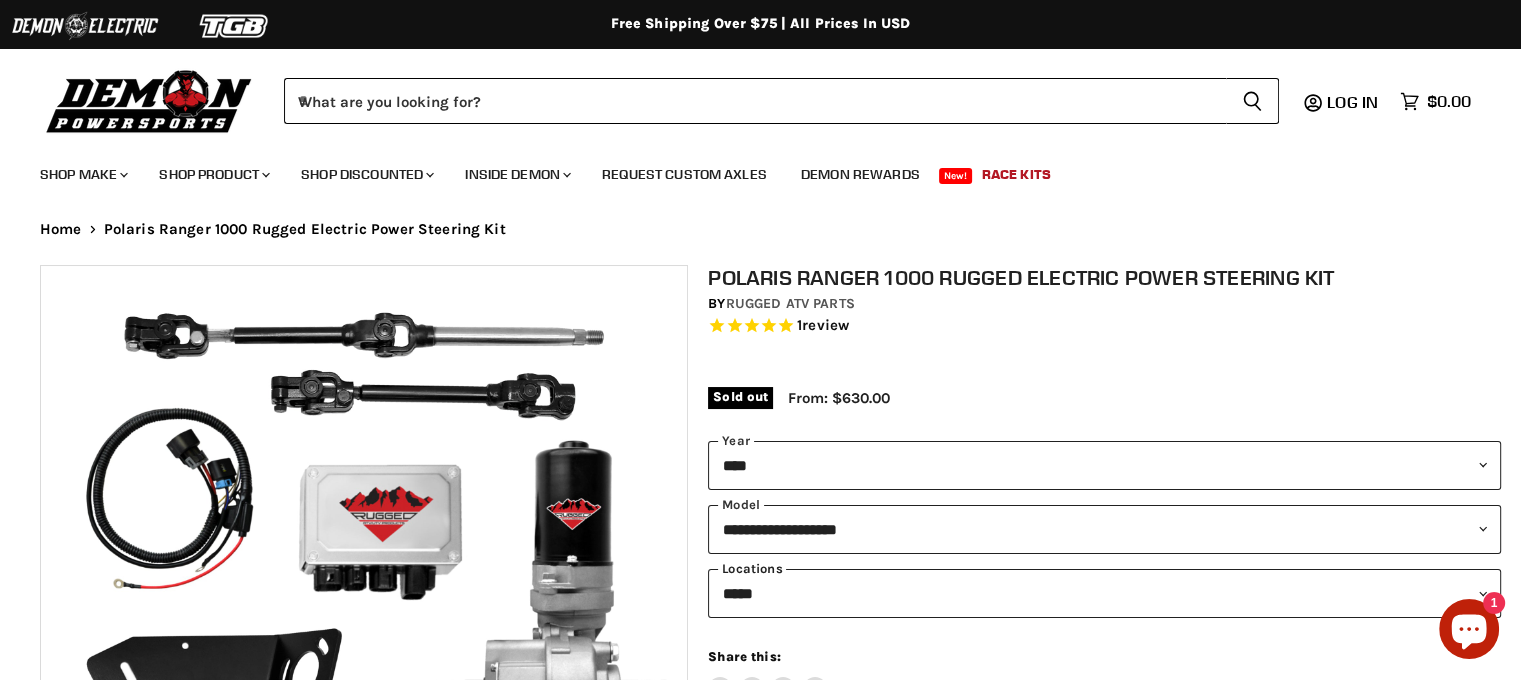 click on "[FIRST] [LAST]" at bounding box center (1104, 593) 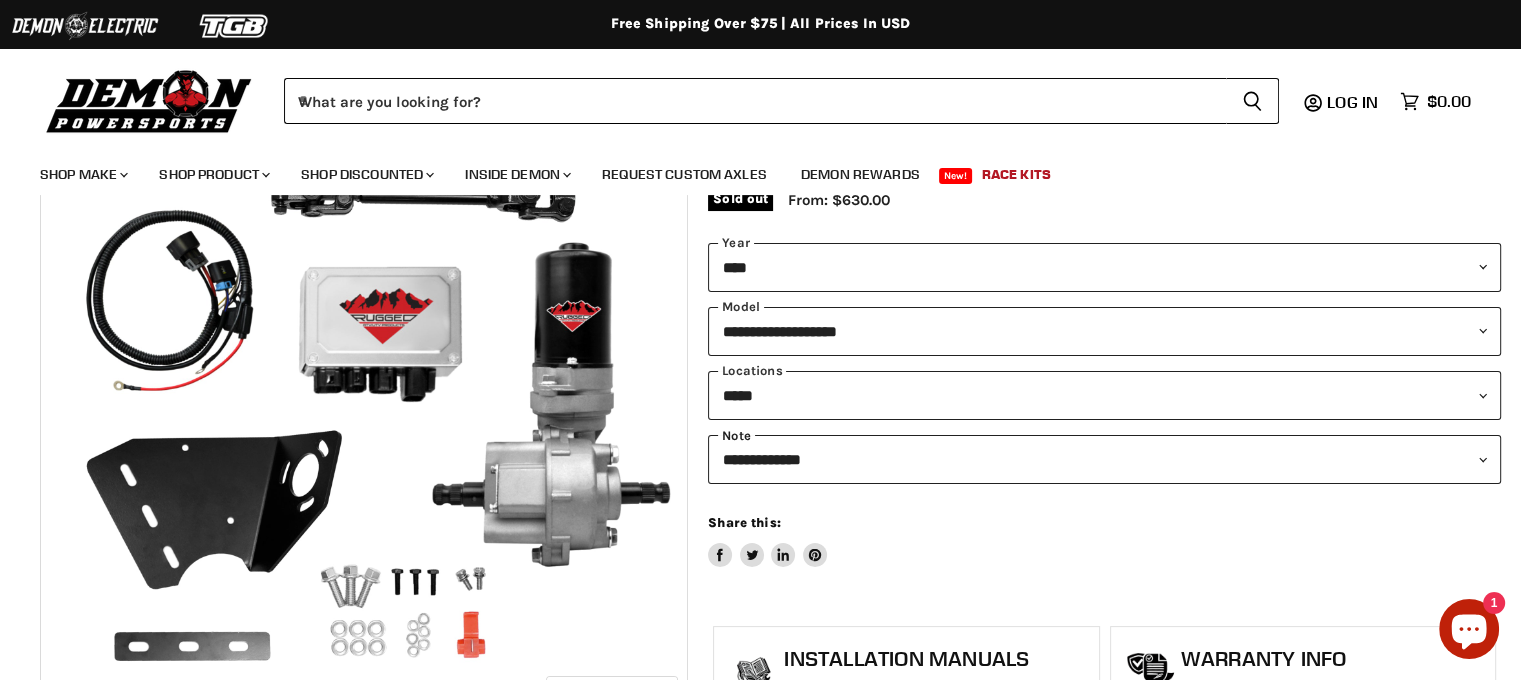 click on "[FIRST] [LAST] [LAST]" at bounding box center [1104, 459] 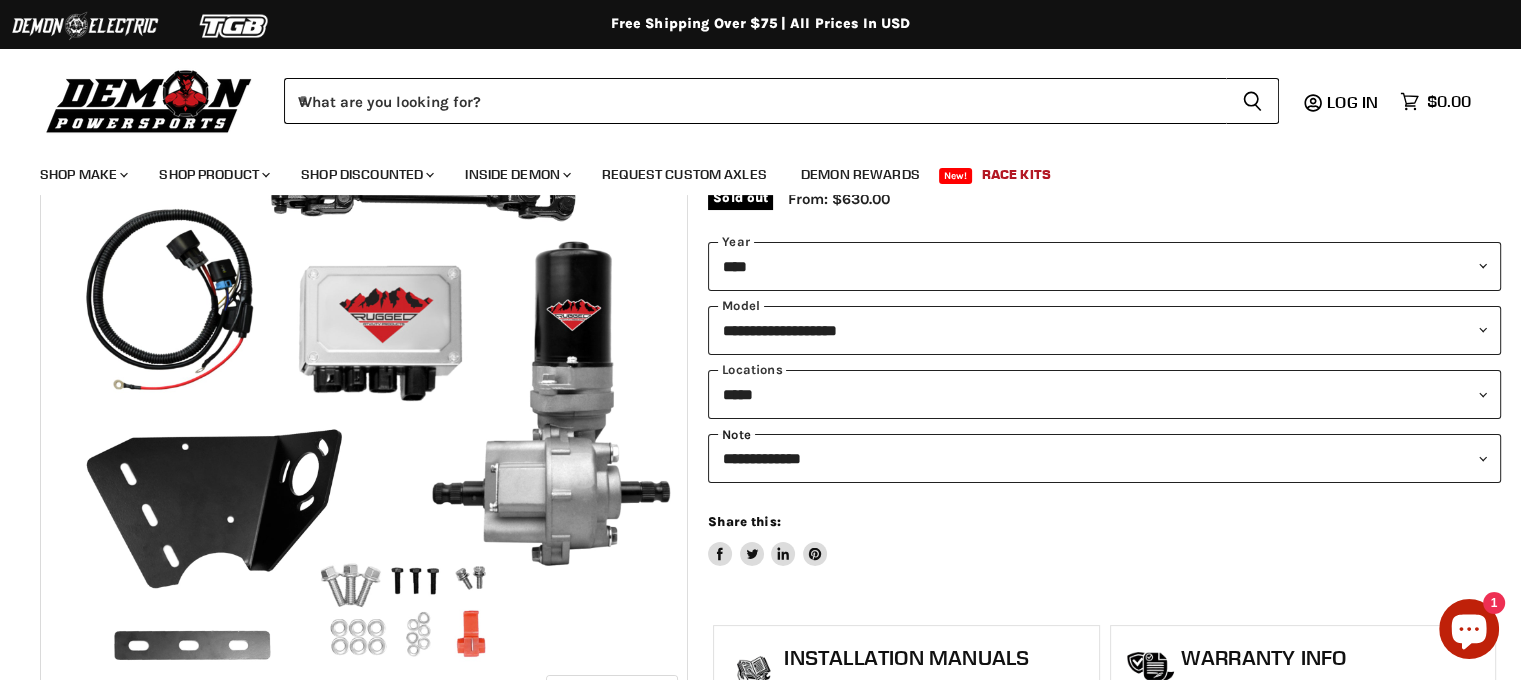 scroll, scrollTop: 200, scrollLeft: 0, axis: vertical 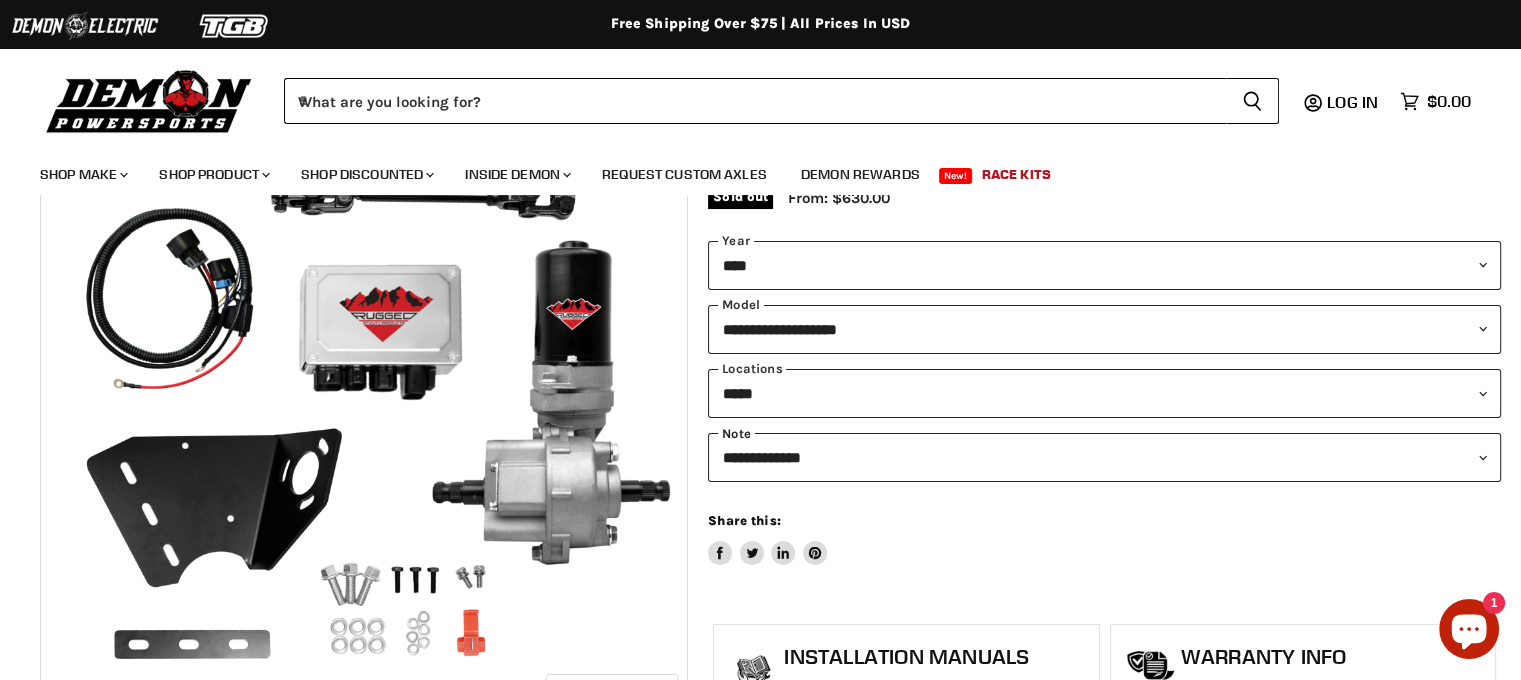 click on "[FIRST] [LAST] [LAST]" at bounding box center [1104, 457] 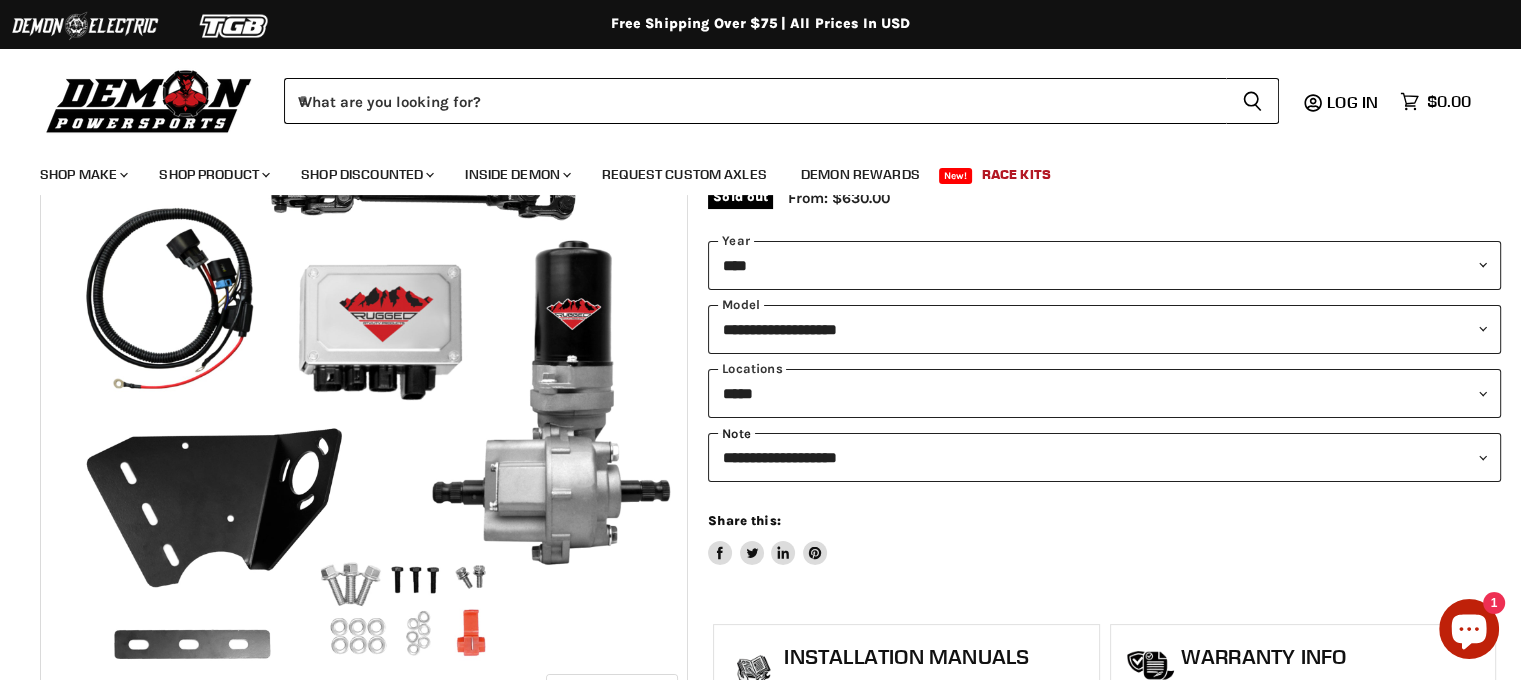 click on "[FIRST] [LAST] [LAST]" at bounding box center (1104, 457) 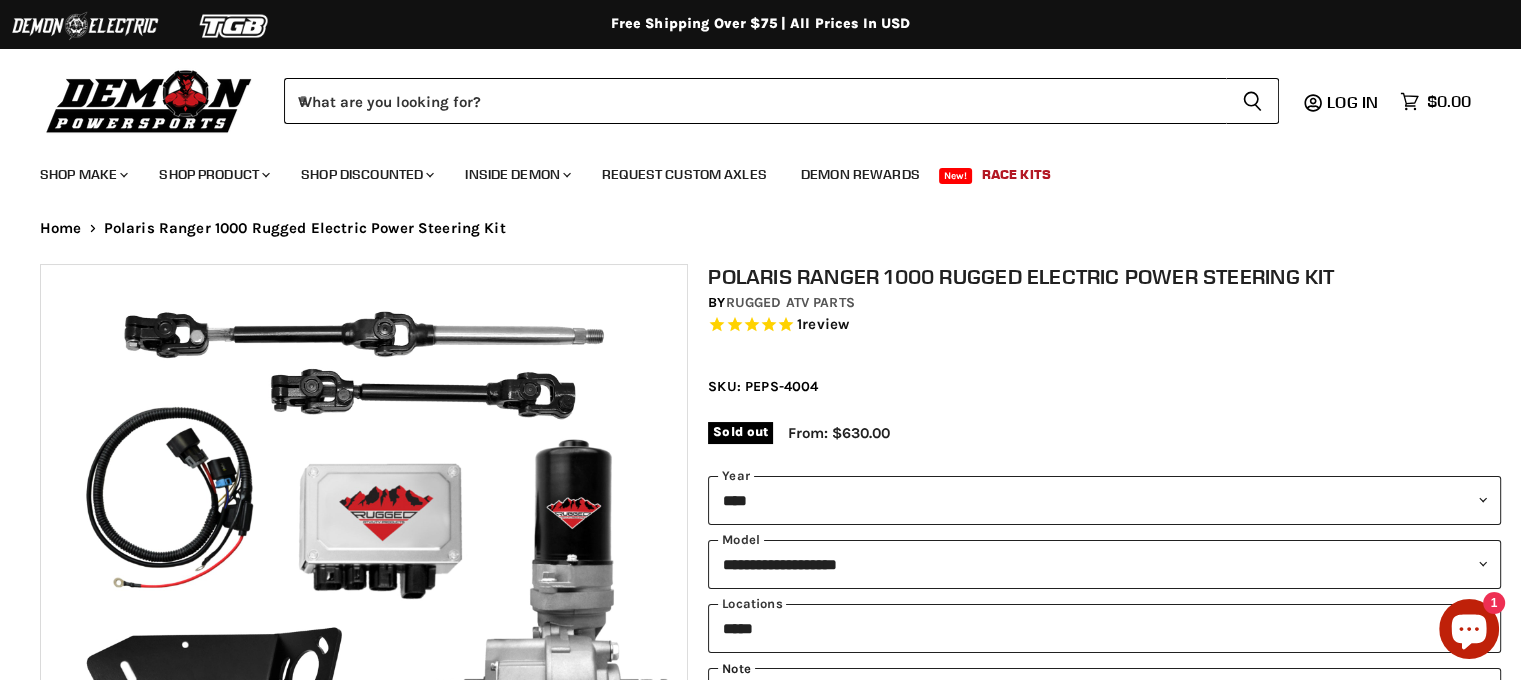 scroll, scrollTop: 0, scrollLeft: 0, axis: both 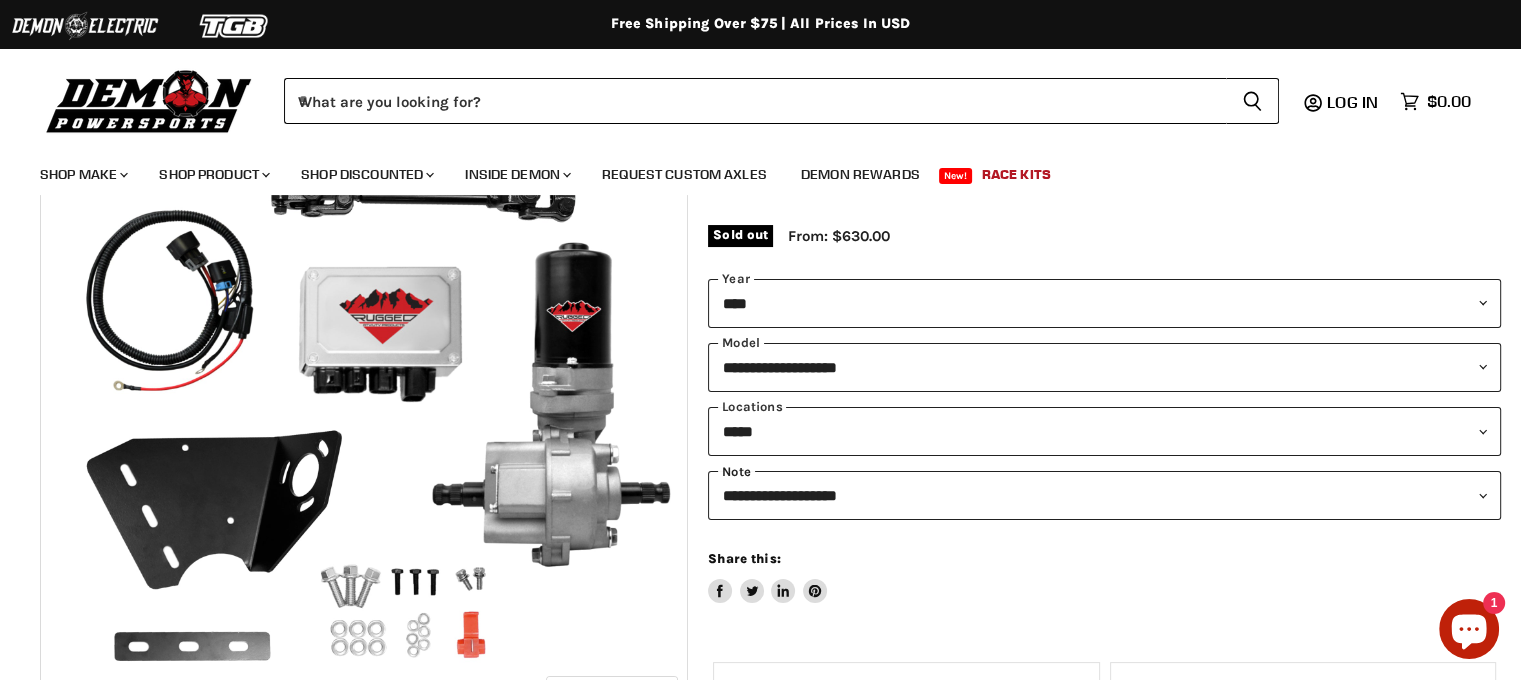 click on "[FIRST] [LAST] [LAST]" at bounding box center [1104, 495] 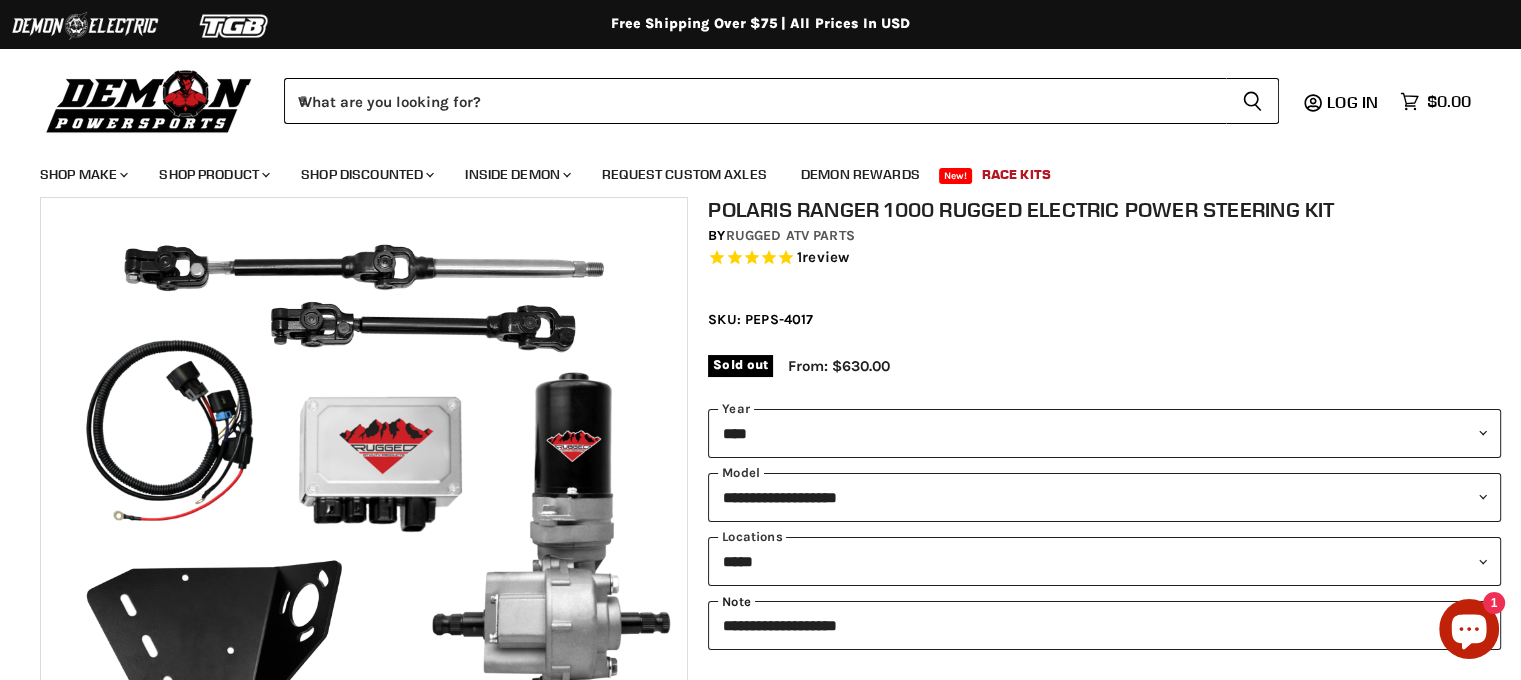 scroll, scrollTop: 0, scrollLeft: 0, axis: both 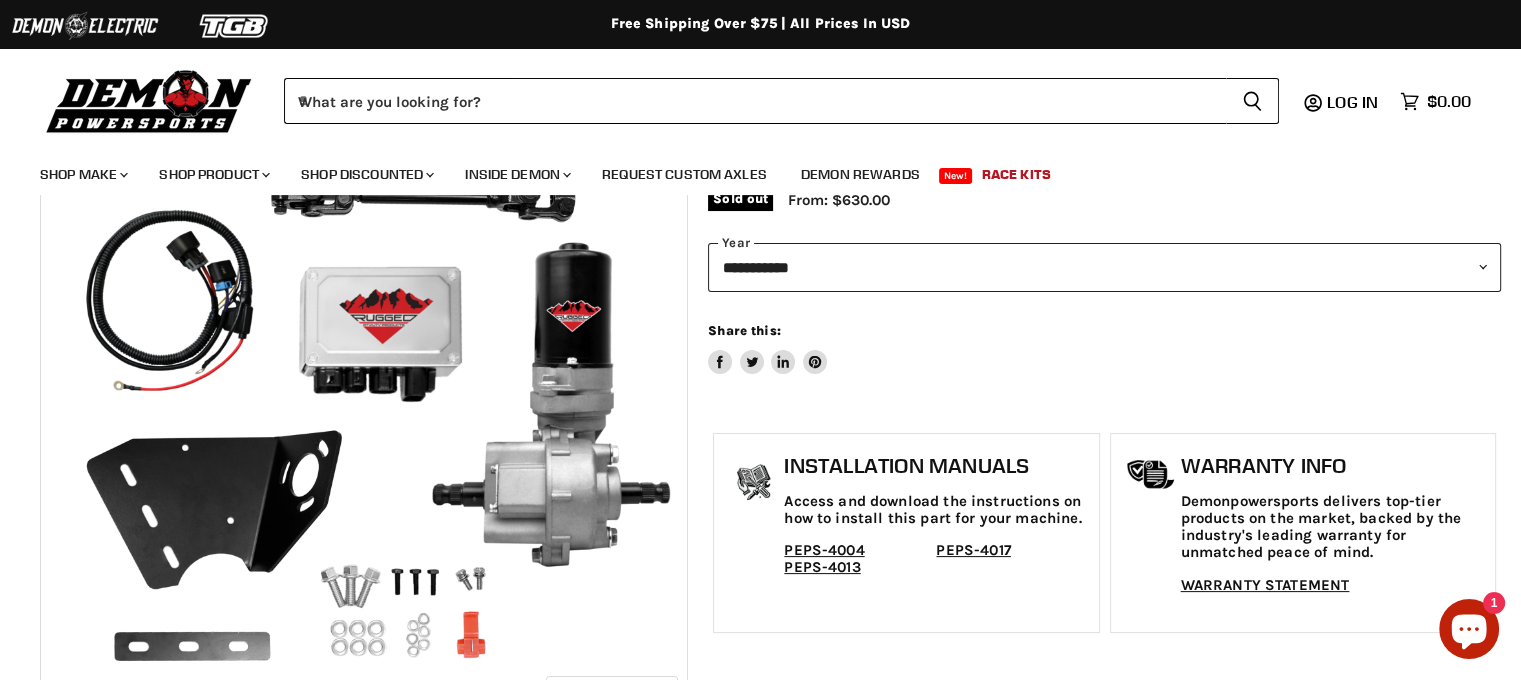 select on "******" 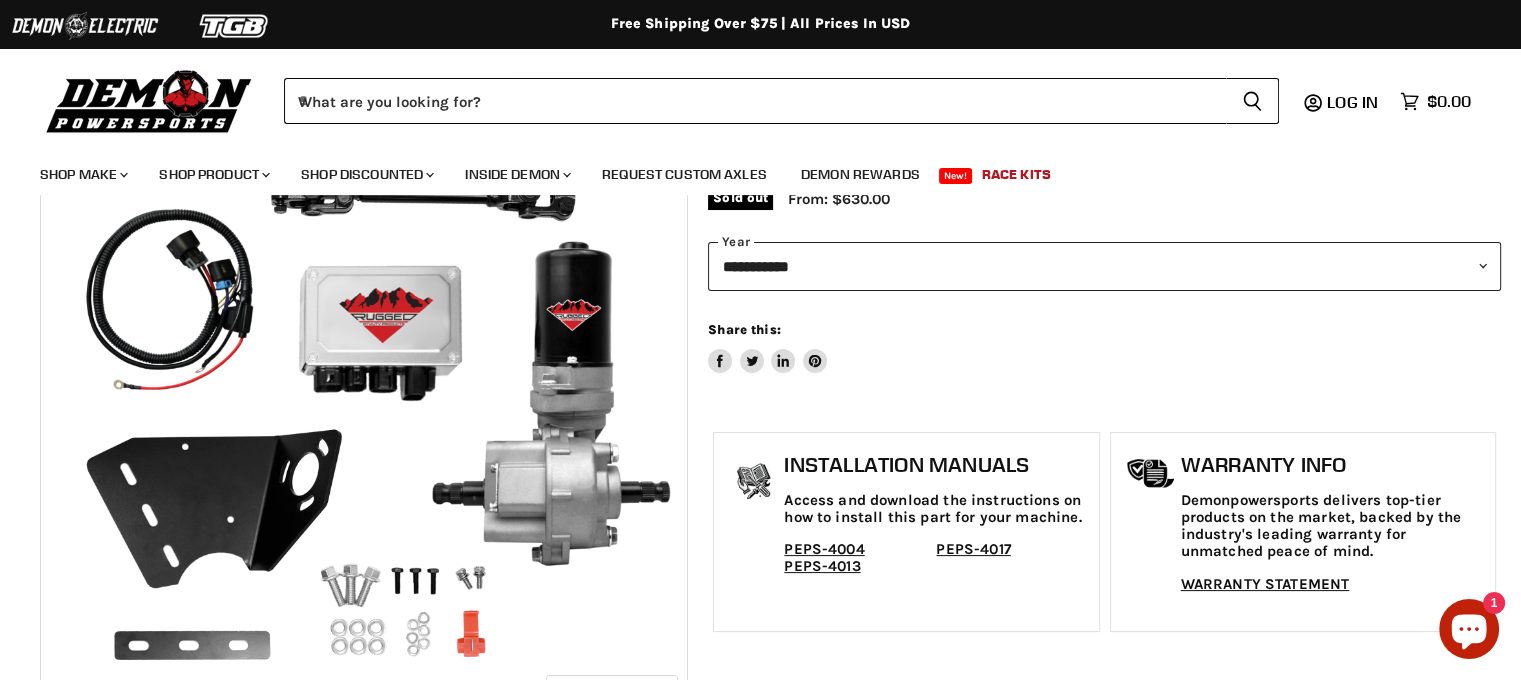 scroll, scrollTop: 0, scrollLeft: 0, axis: both 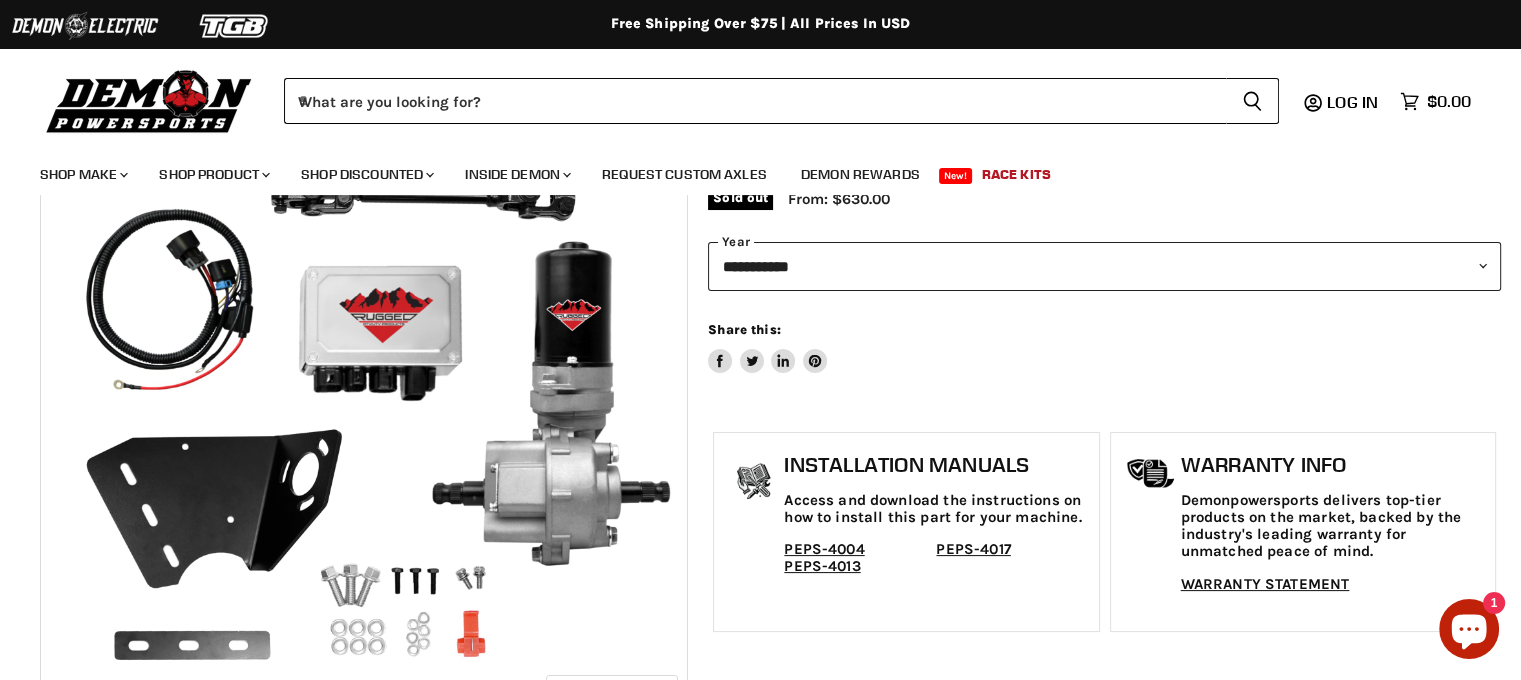 click on "[CREDIT_CARD]" at bounding box center (1104, 266) 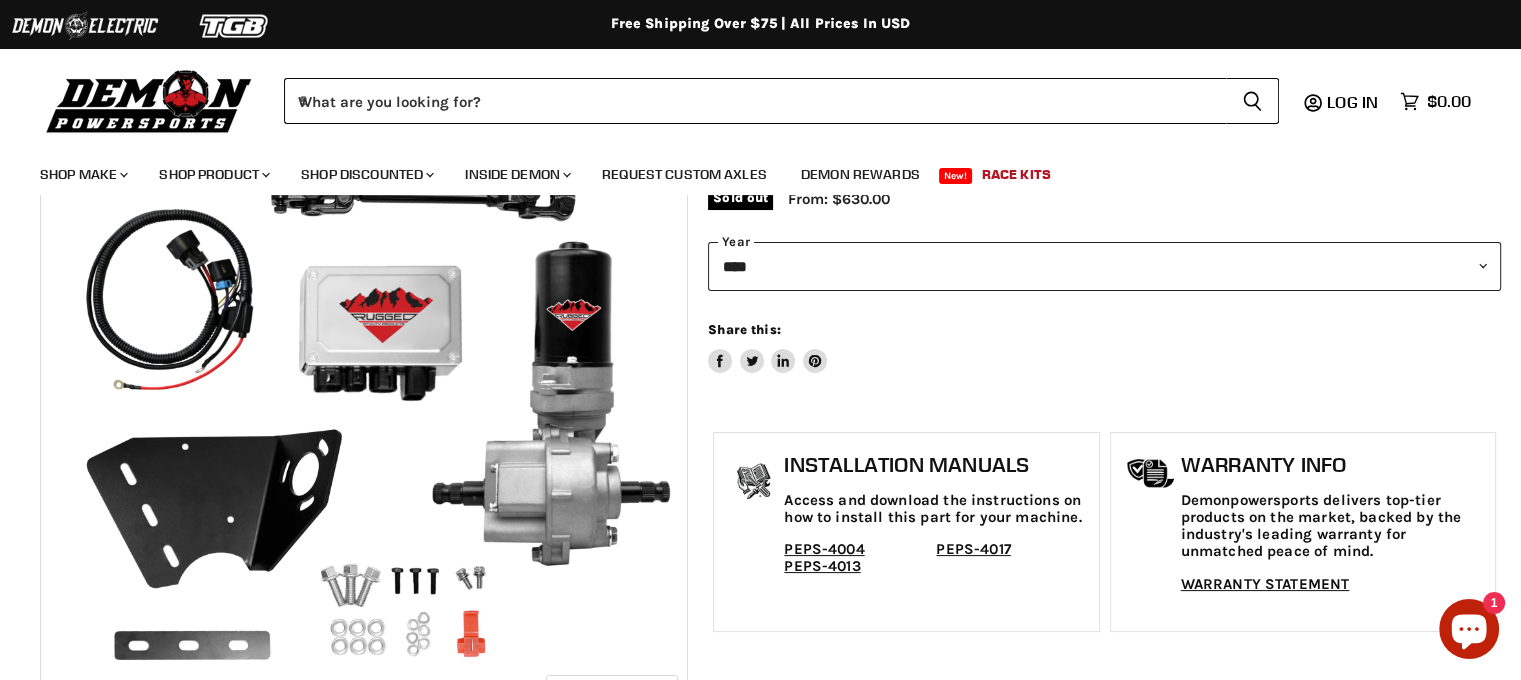 click on "[CREDIT_CARD]" at bounding box center (1104, 266) 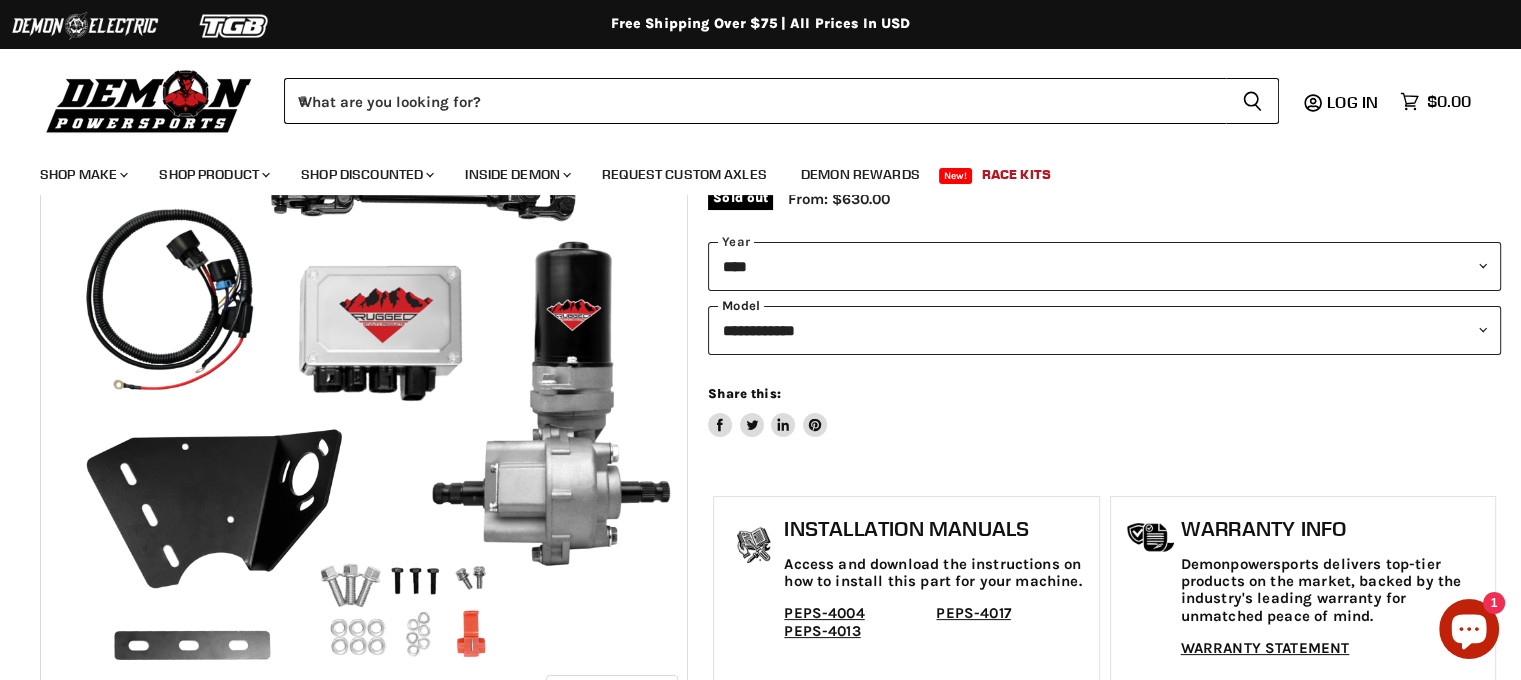 click on "**********" at bounding box center (1104, 330) 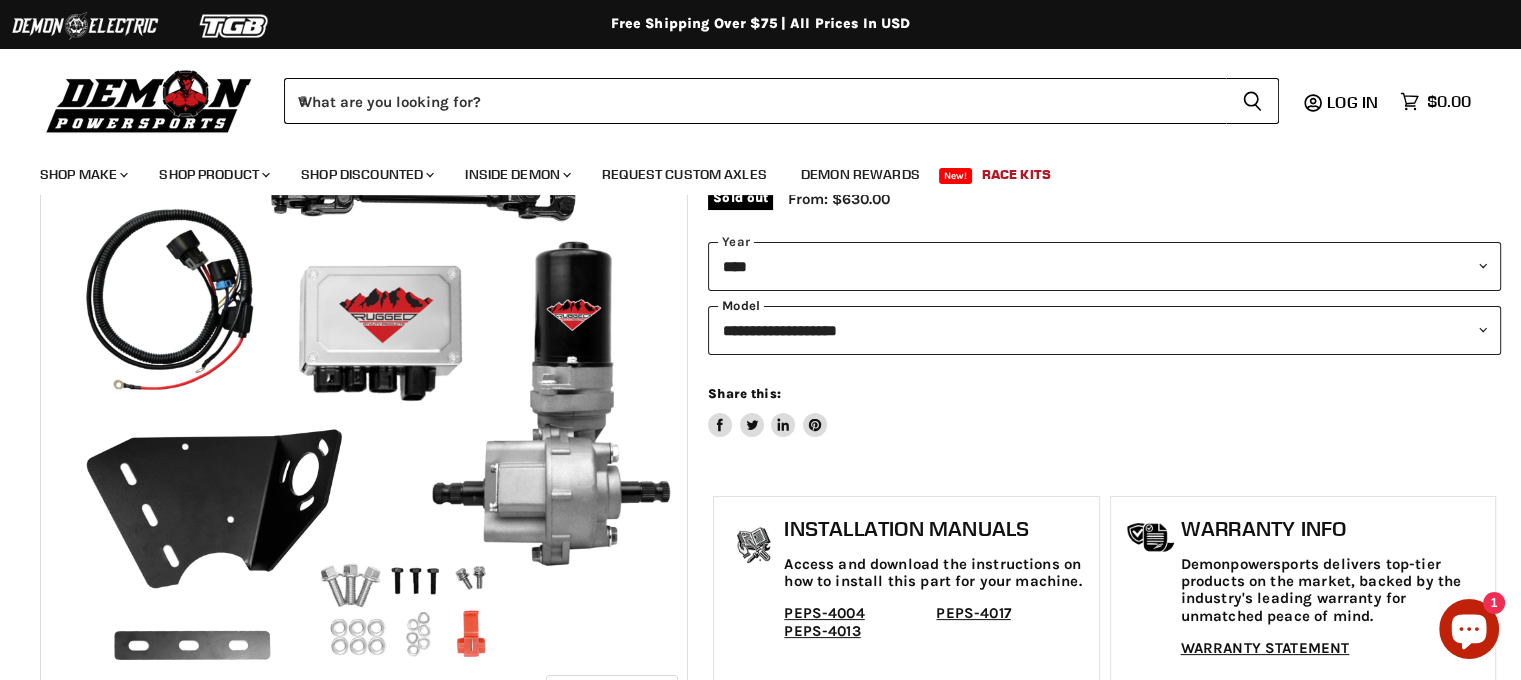 click on "**********" at bounding box center [1104, 330] 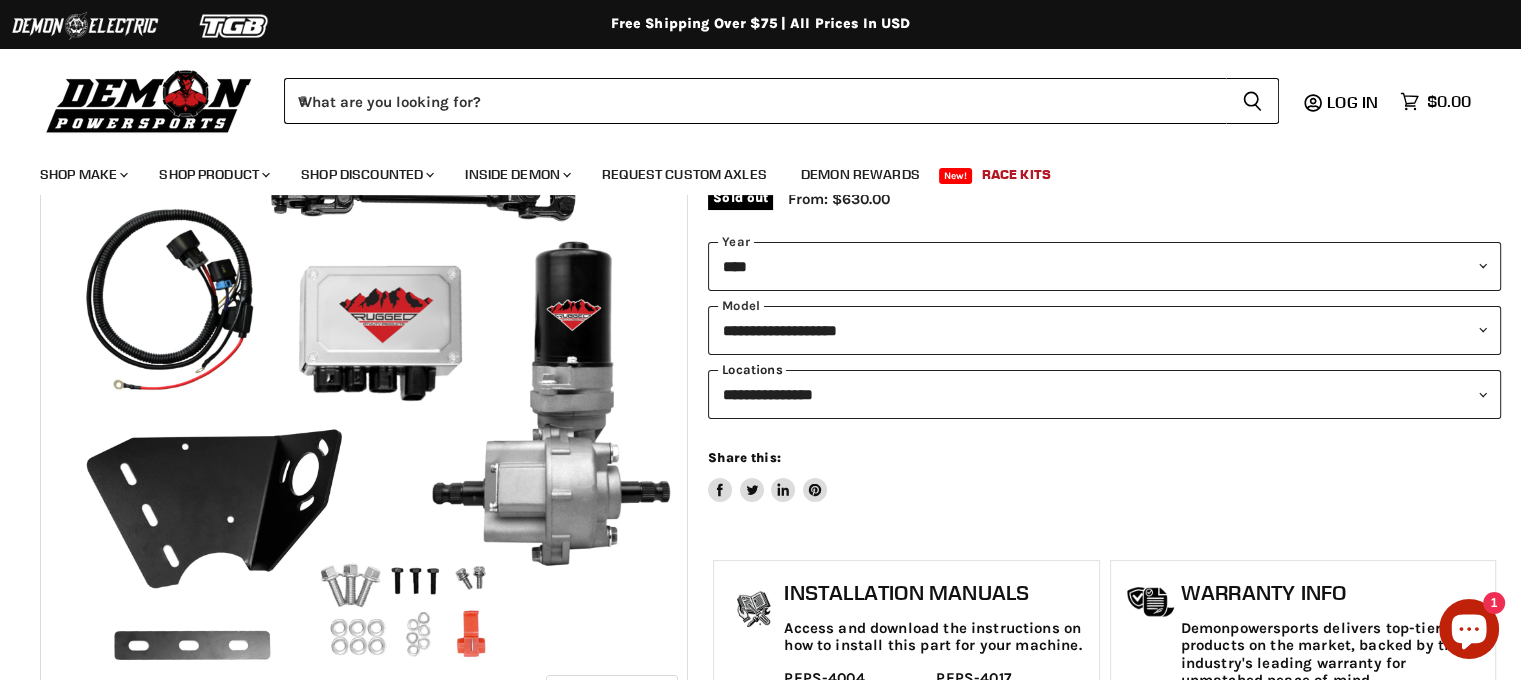 drag, startPoint x: 893, startPoint y: 351, endPoint x: 895, endPoint y: 391, distance: 40.04997 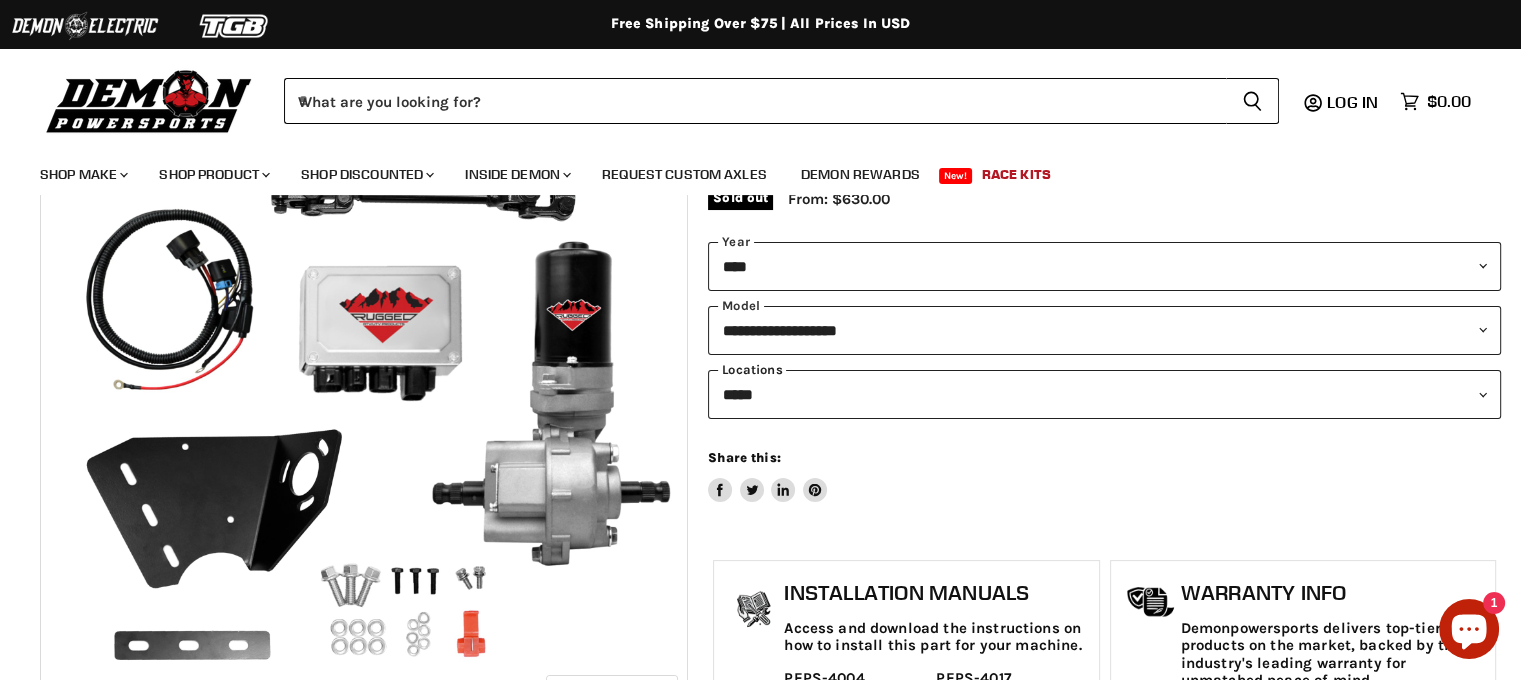 click on "[FIRST] [LAST]" at bounding box center (1104, 394) 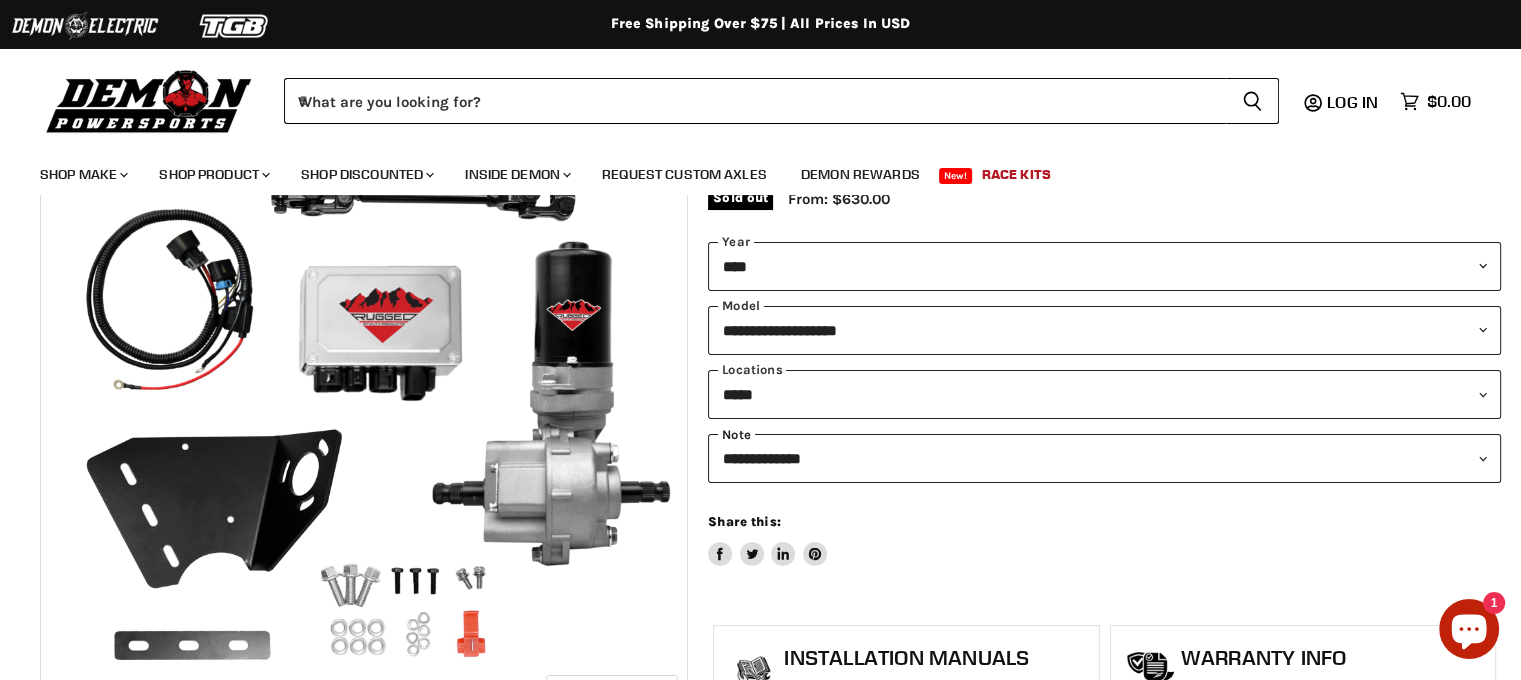 drag, startPoint x: 892, startPoint y: 416, endPoint x: 886, endPoint y: 449, distance: 33.54102 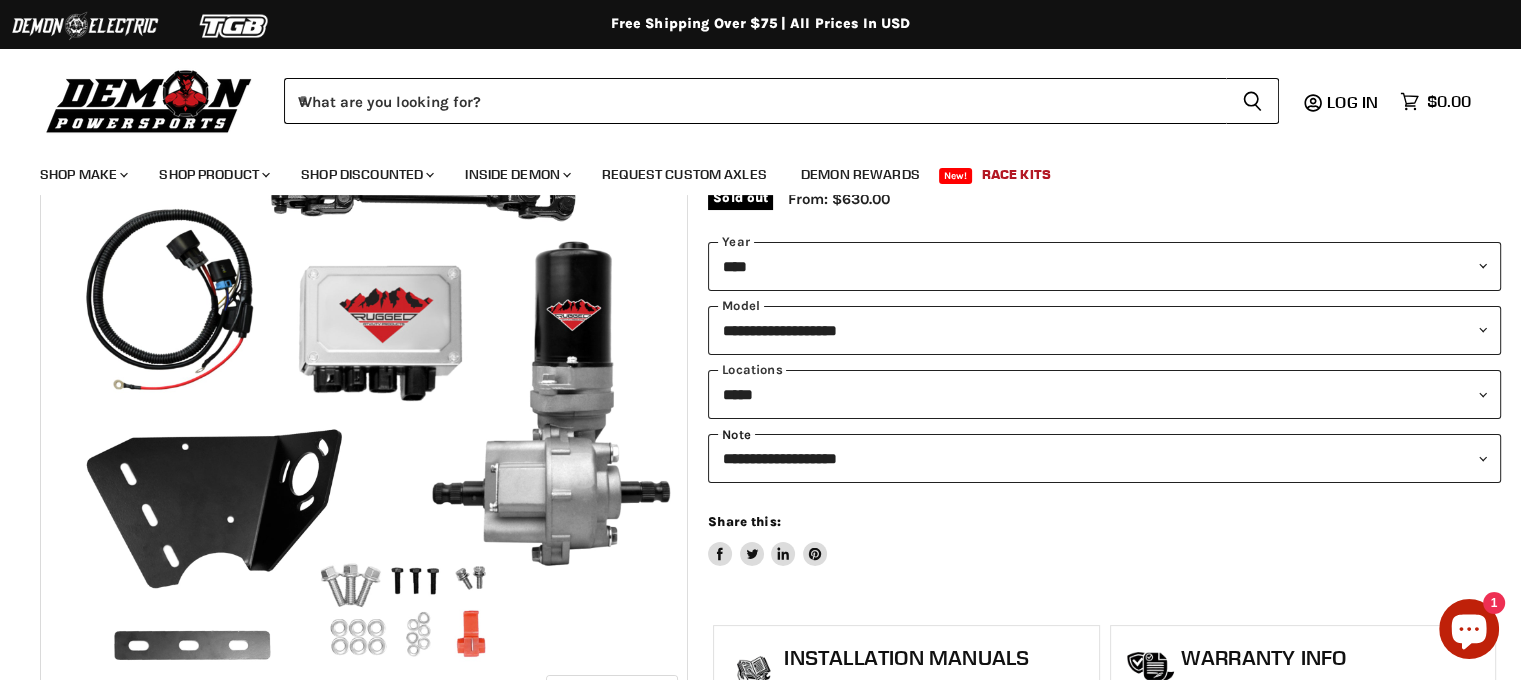 click on "[FIRST] [LAST] [LAST]" at bounding box center [1104, 458] 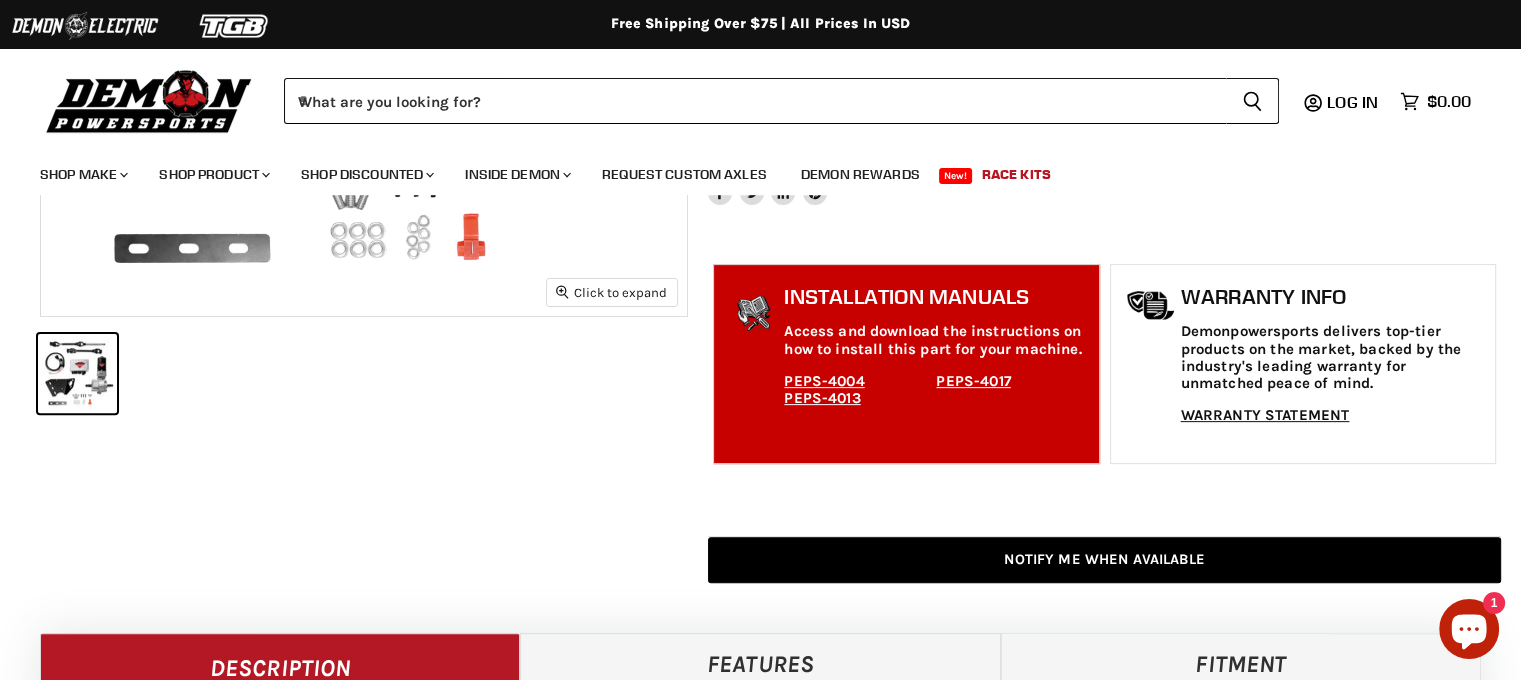 scroll, scrollTop: 597, scrollLeft: 0, axis: vertical 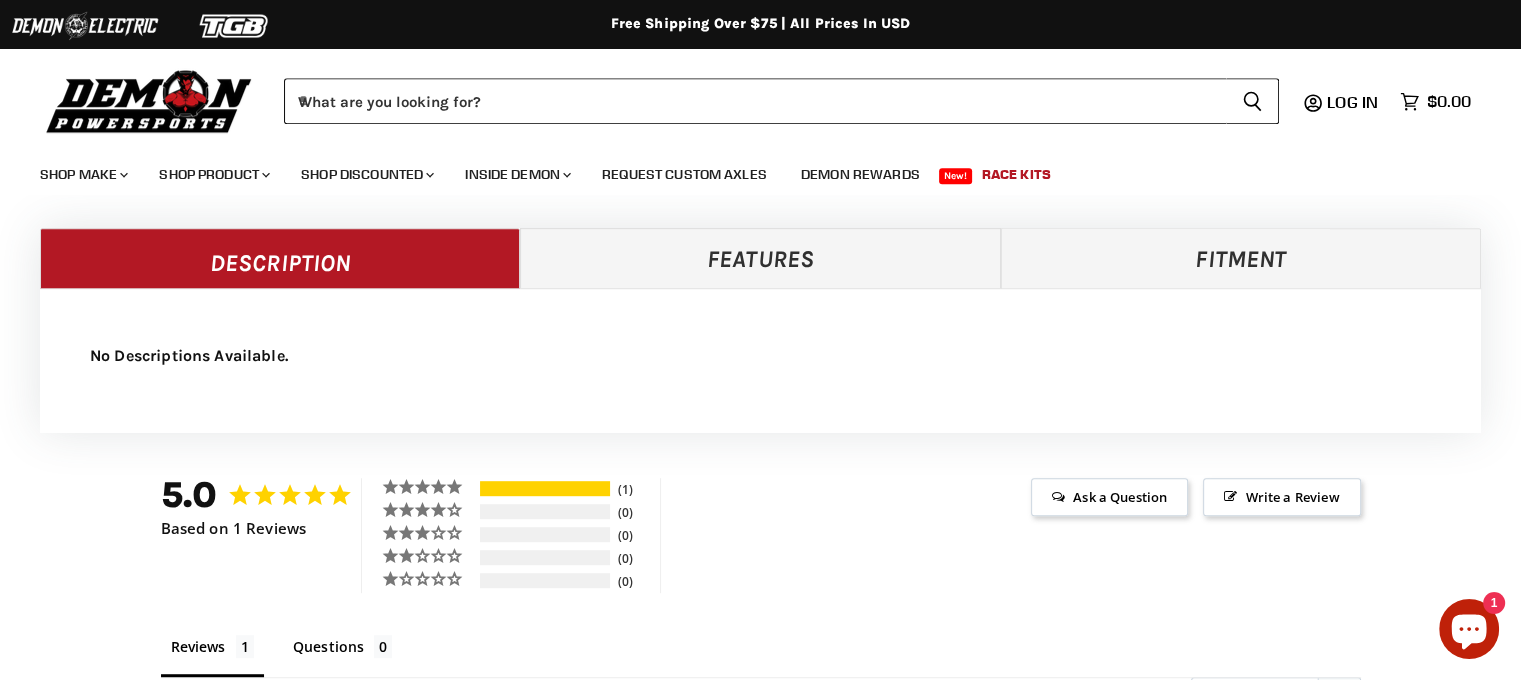 click on "Features" at bounding box center (760, 258) 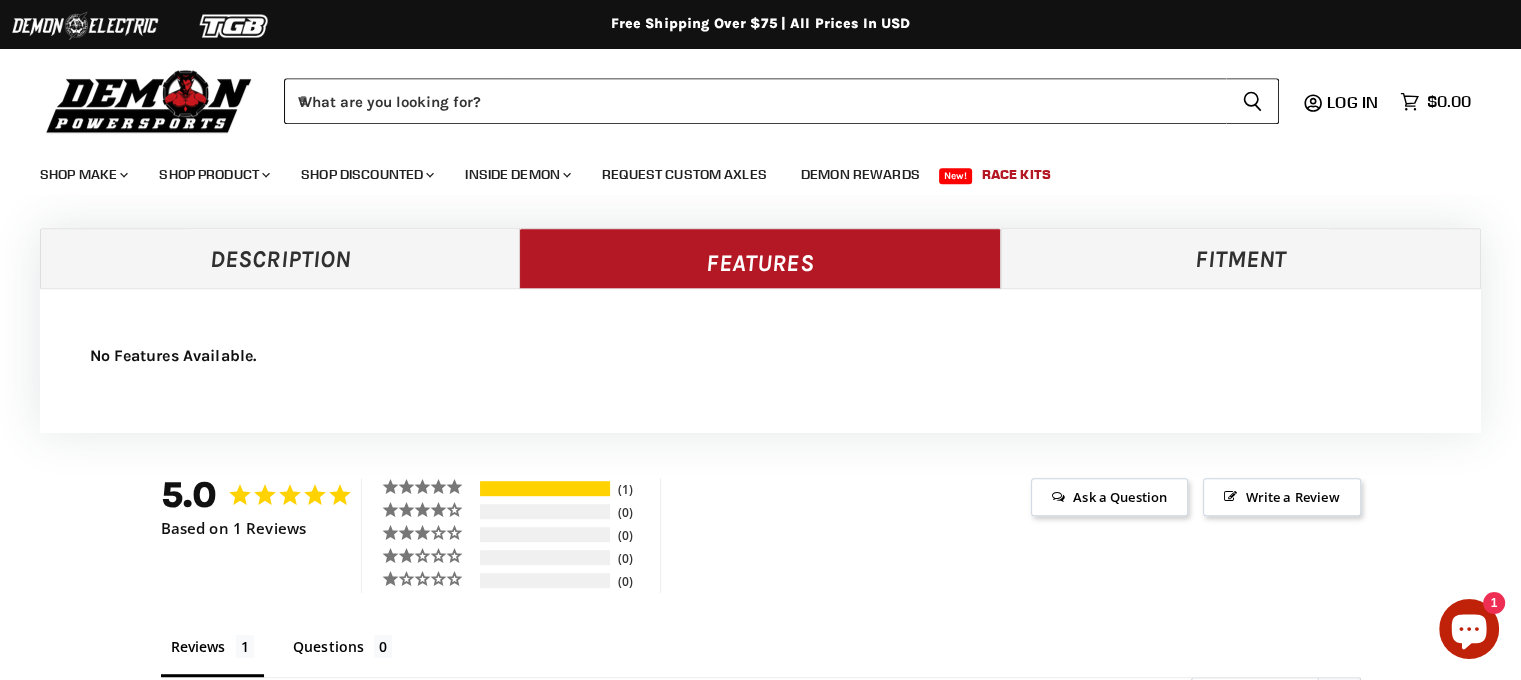 click on "Features" at bounding box center (759, 258) 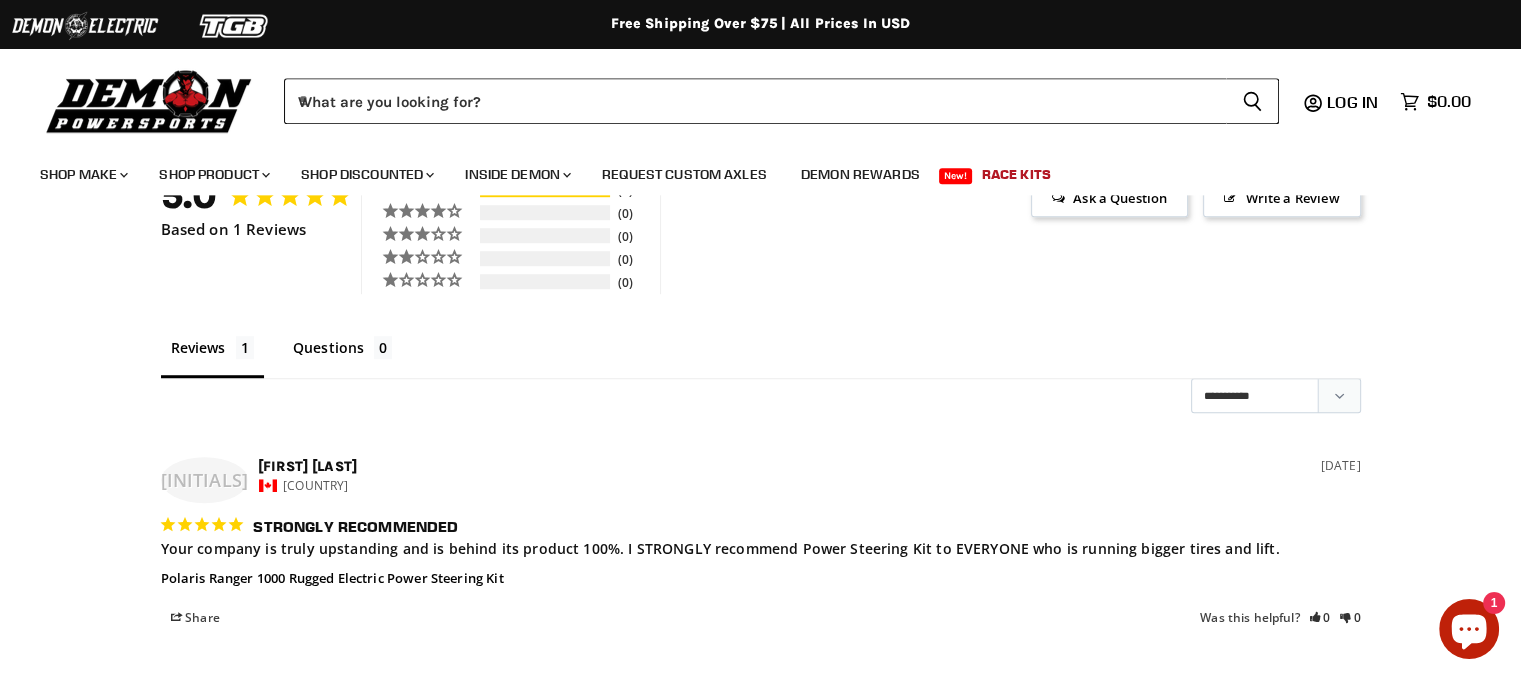 scroll, scrollTop: 1300, scrollLeft: 0, axis: vertical 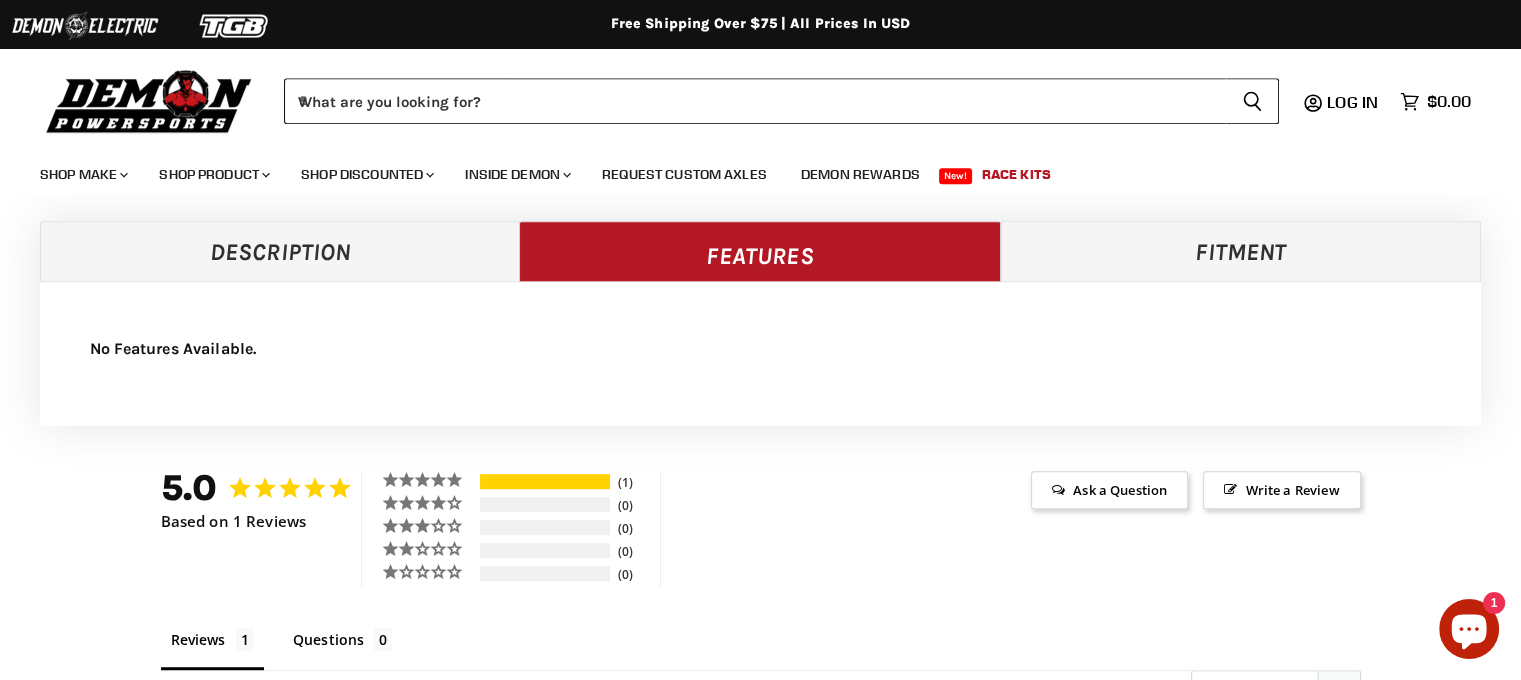 click on "Fitment" at bounding box center [1241, 251] 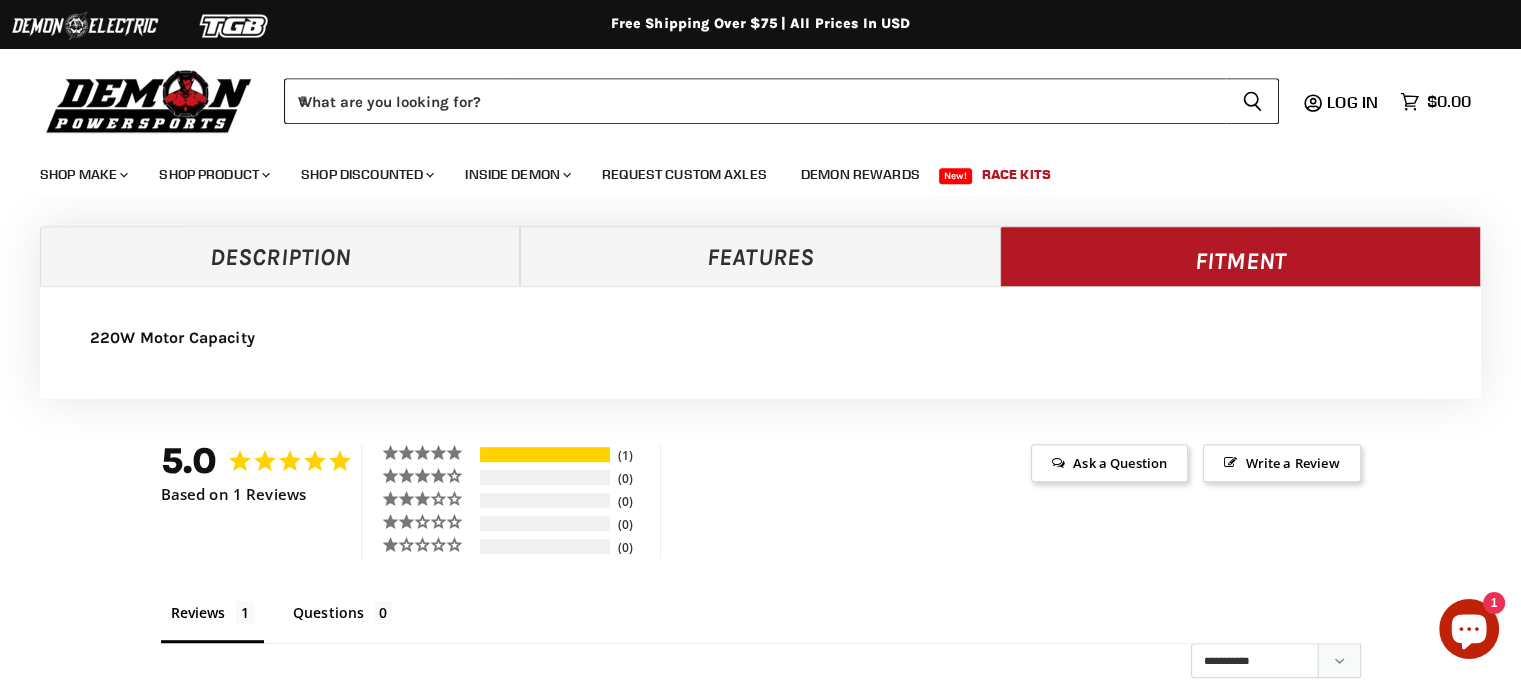 scroll, scrollTop: 1002, scrollLeft: 0, axis: vertical 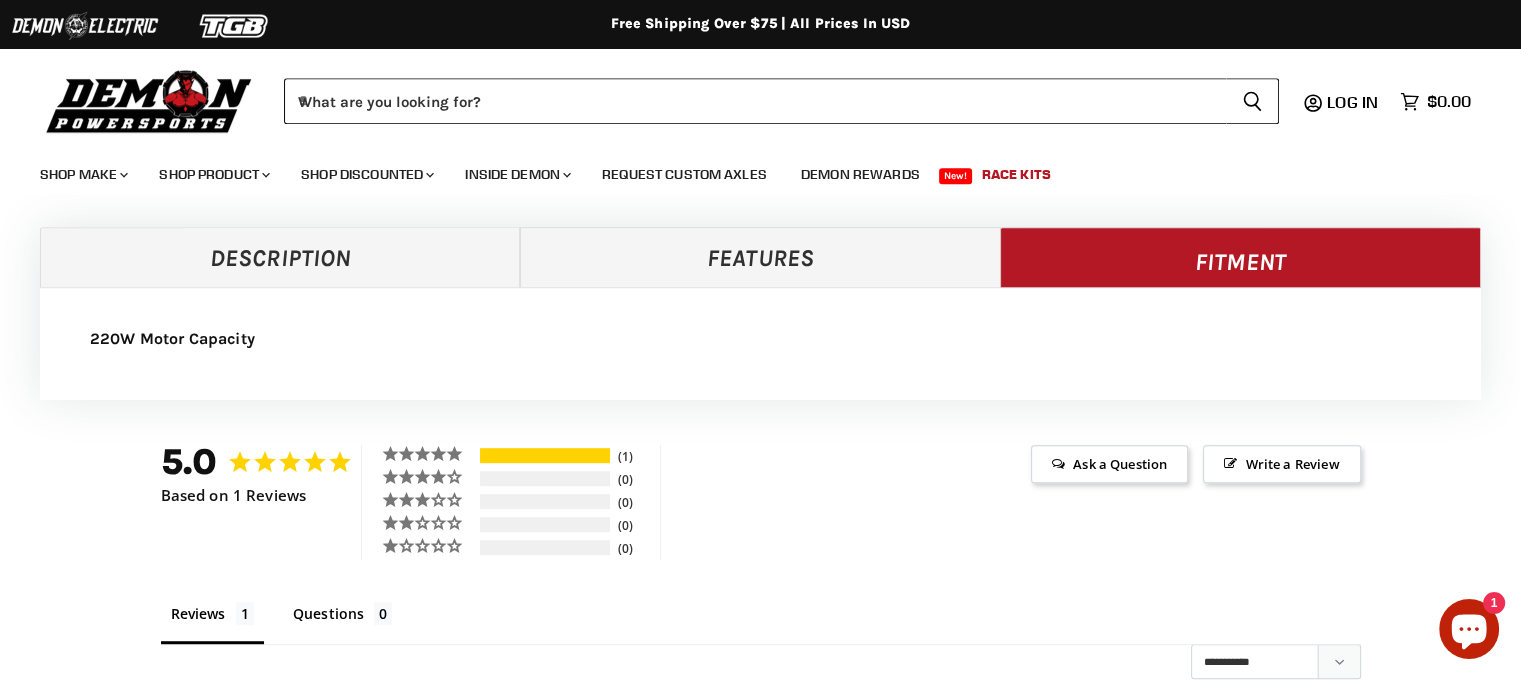 click on "Features" at bounding box center (760, 257) 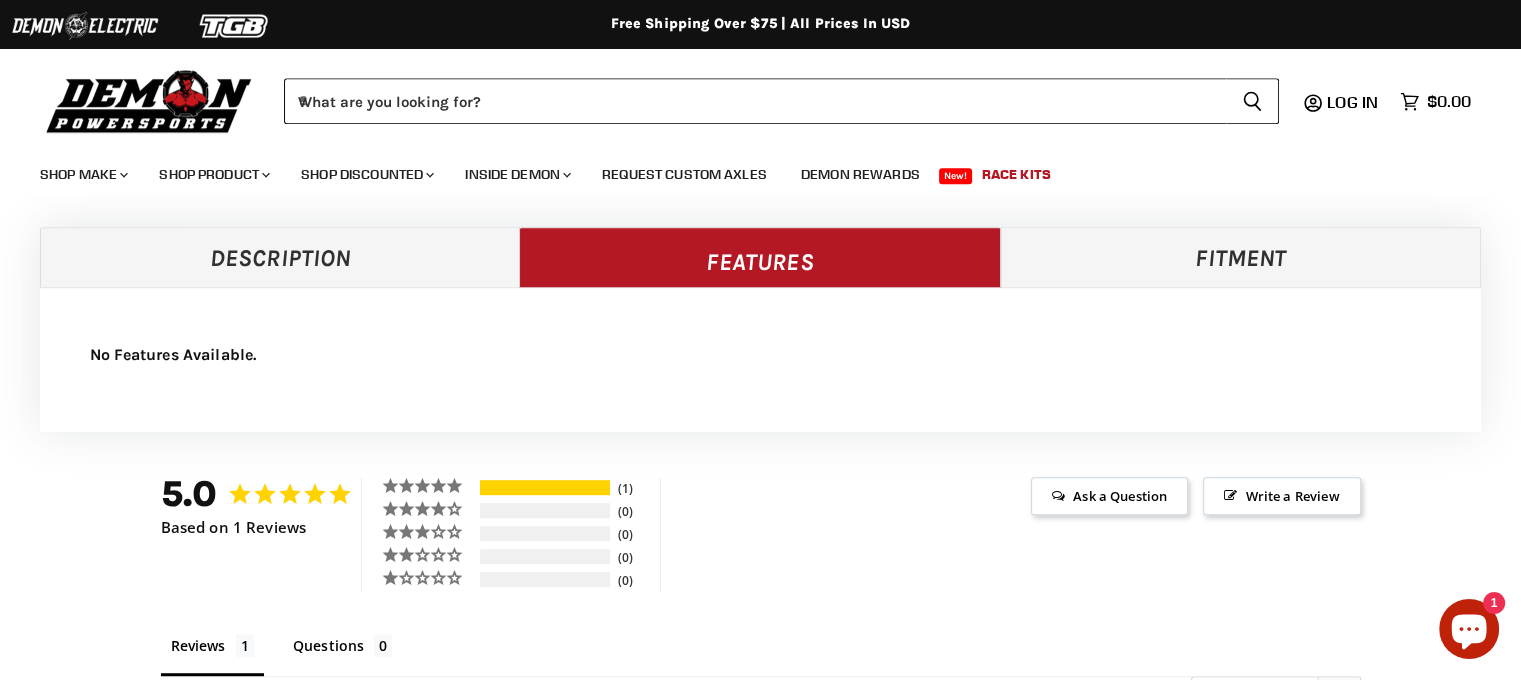 click on "Description
Features
Fitment
No Descriptions Available.
No Features Available.
220W Motor Capacity" at bounding box center [760, 329] 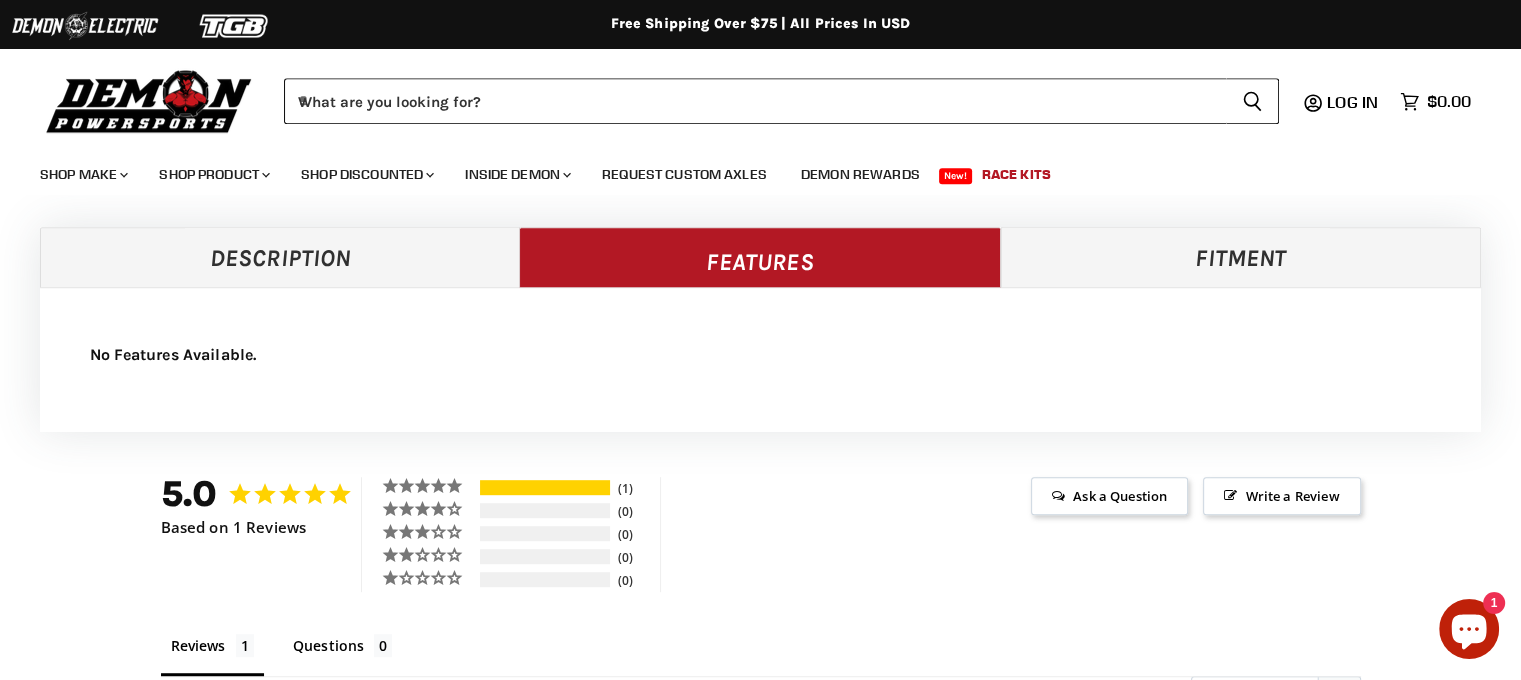 click on "Description" at bounding box center [280, 257] 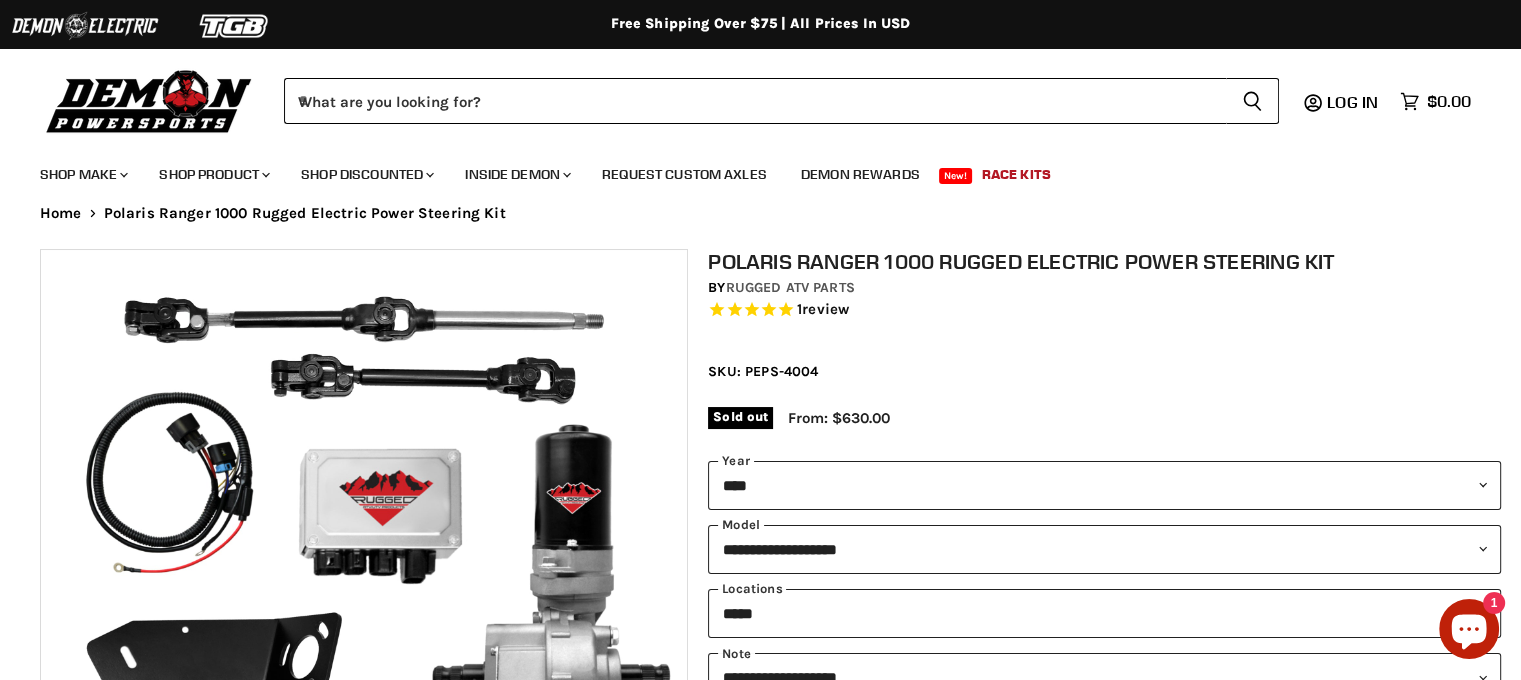 scroll, scrollTop: 0, scrollLeft: 0, axis: both 